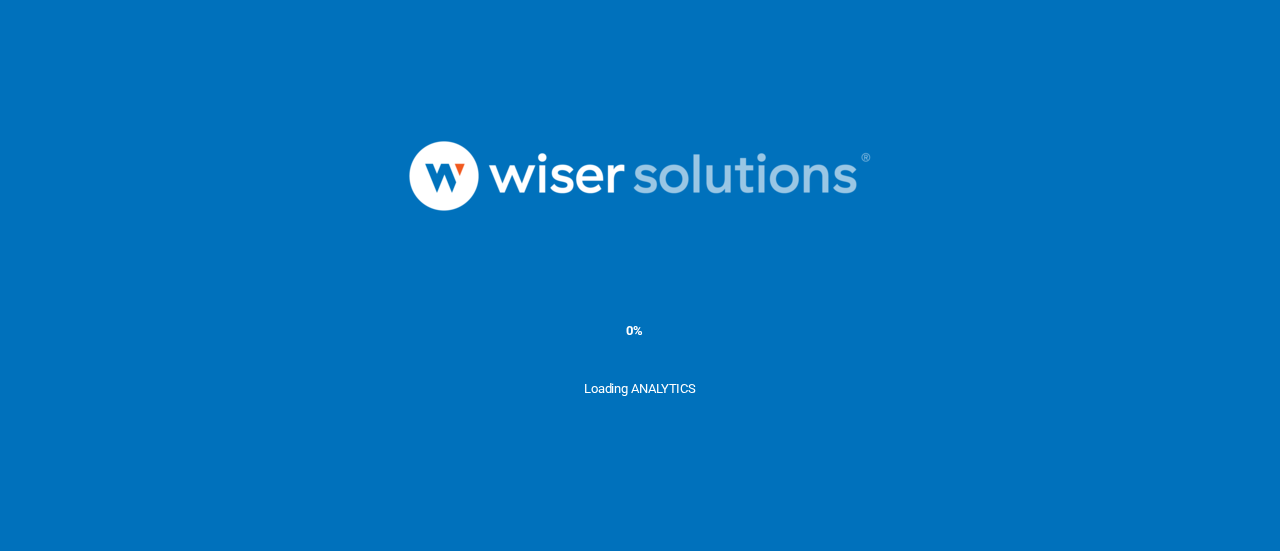 scroll, scrollTop: 0, scrollLeft: 0, axis: both 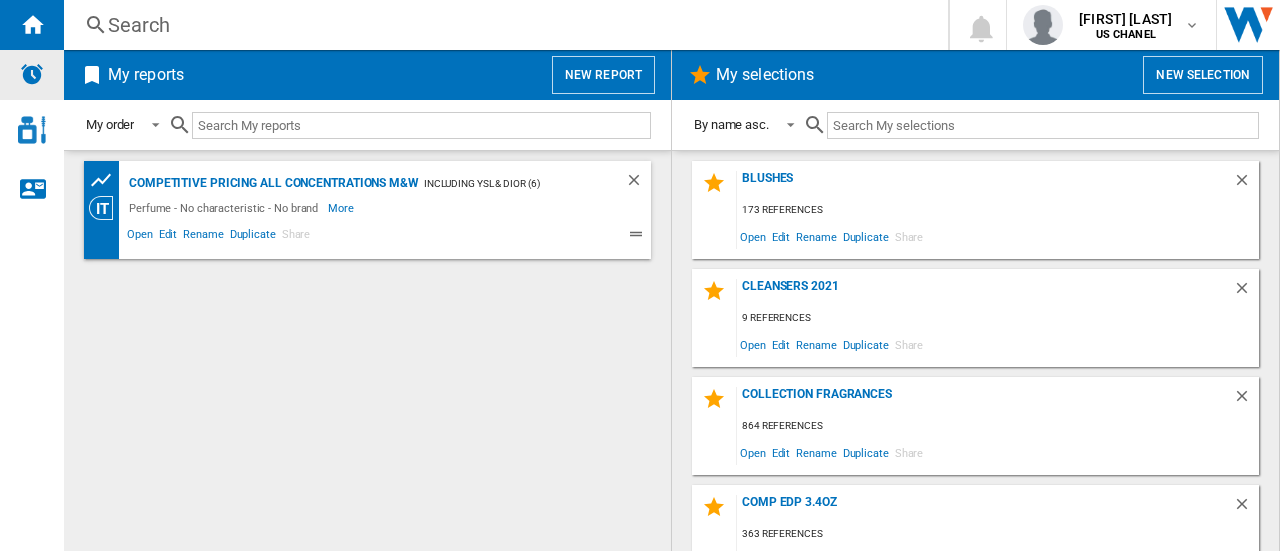 click at bounding box center [32, 74] 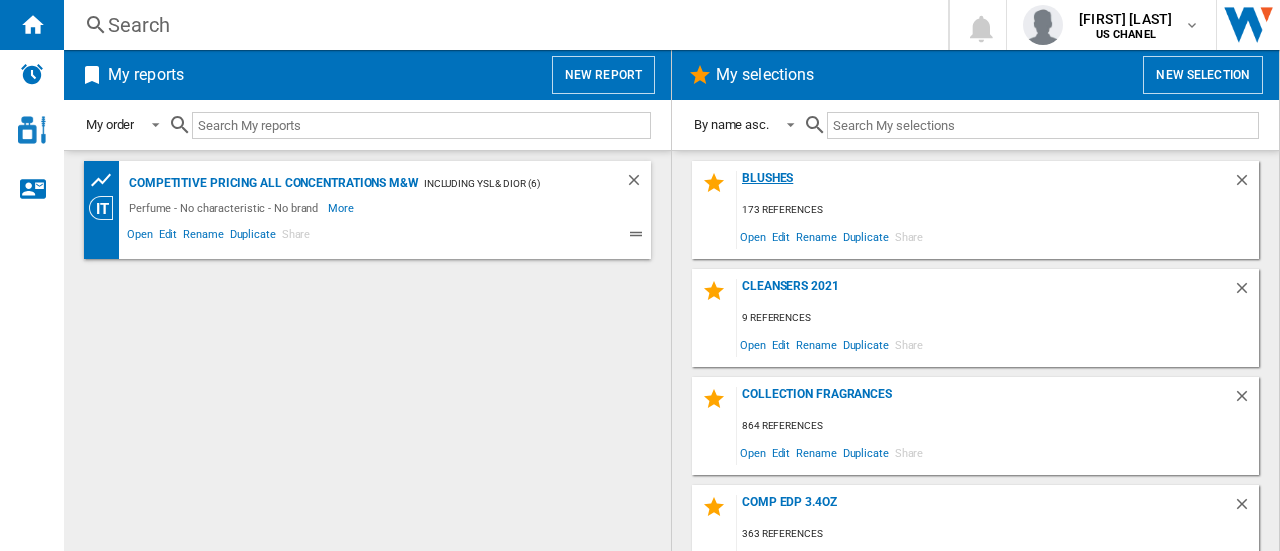 click on "Blushes" 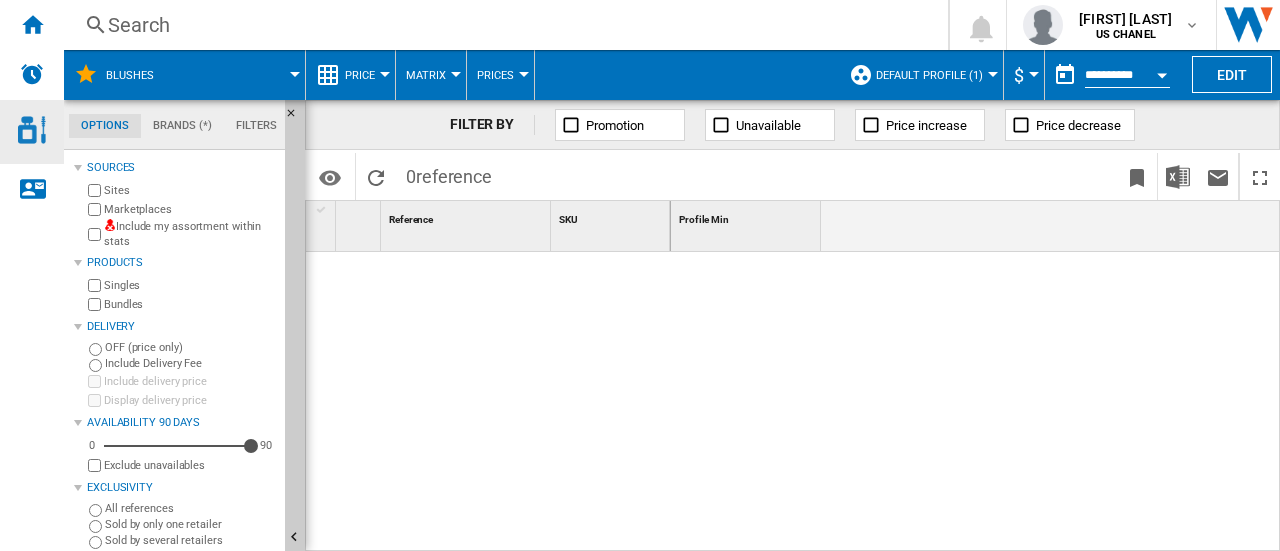 click at bounding box center (32, 130) 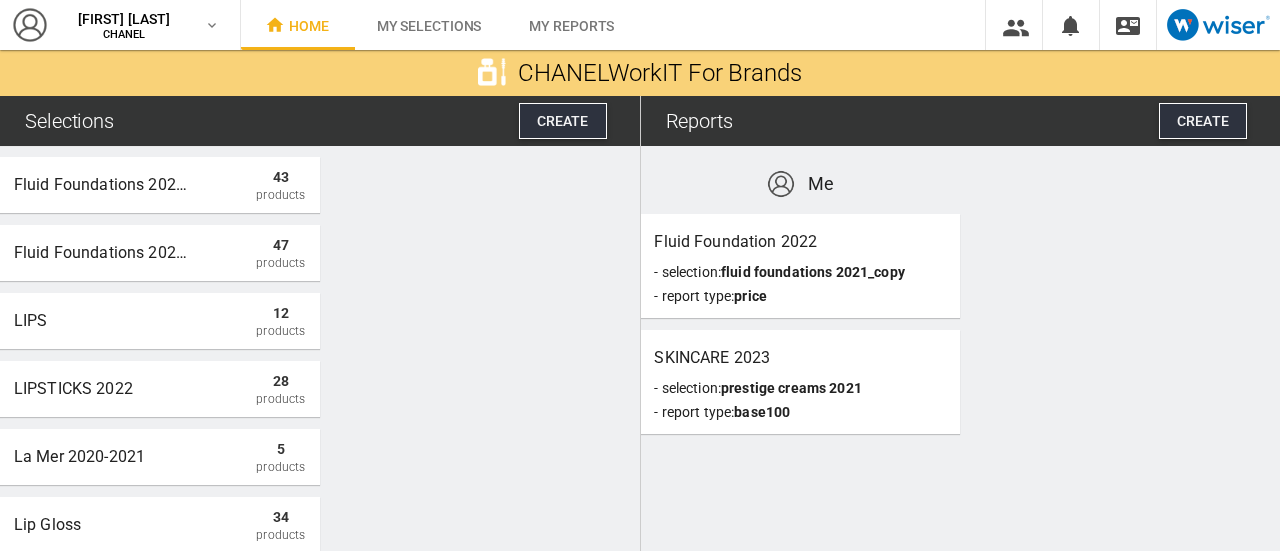 scroll, scrollTop: 0, scrollLeft: 0, axis: both 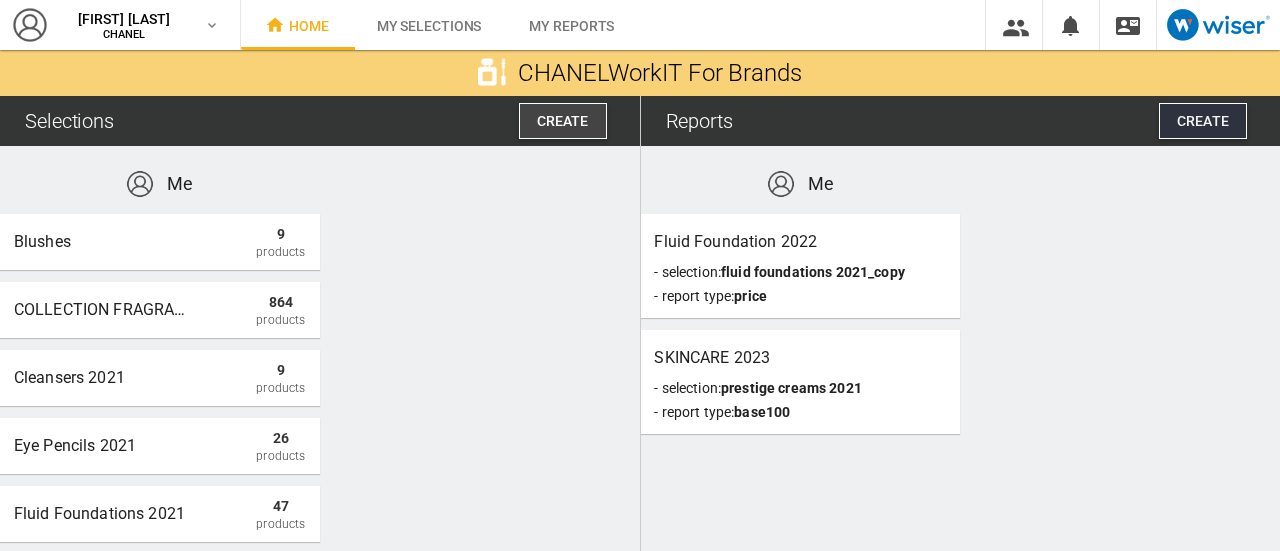click on "Create" at bounding box center (563, 121) 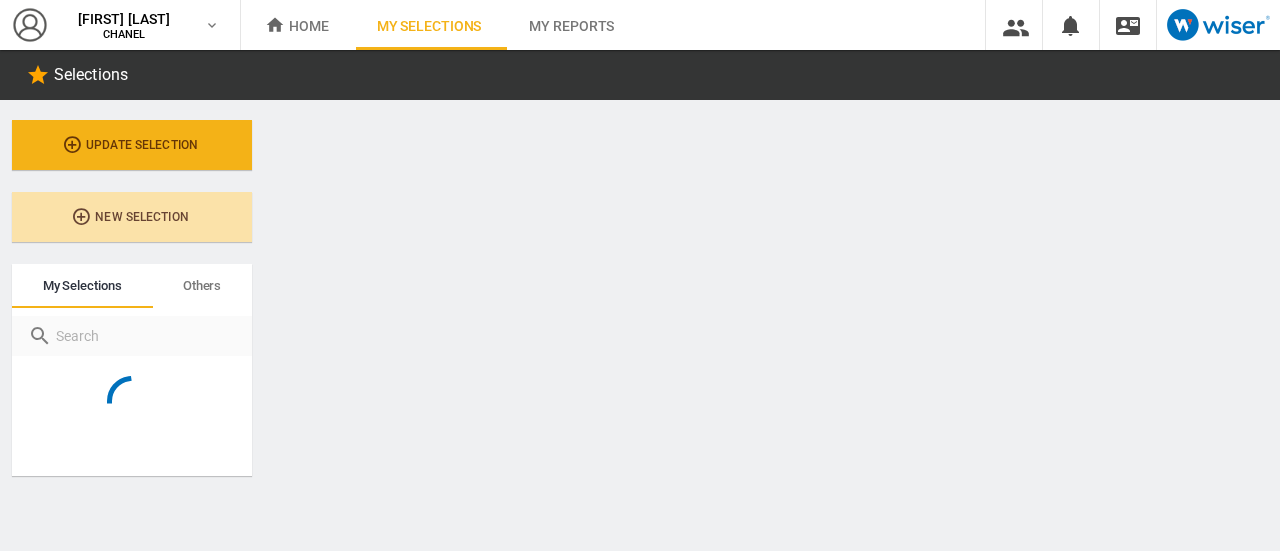 click on "New selection" at bounding box center (132, 217) 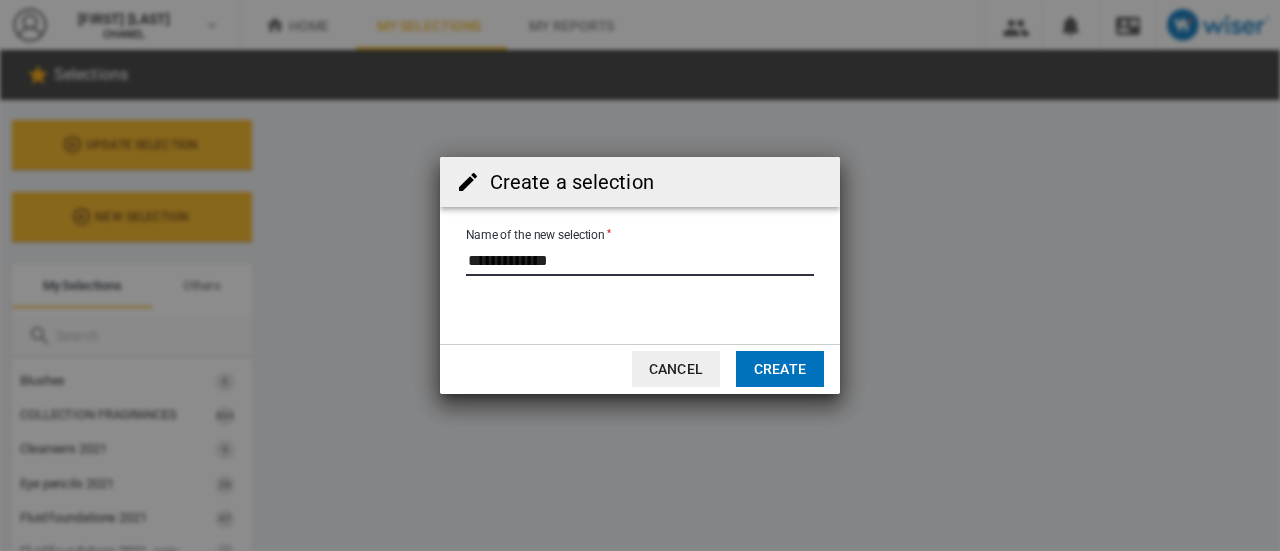 click on "Name of the new selection" at bounding box center [640, 261] 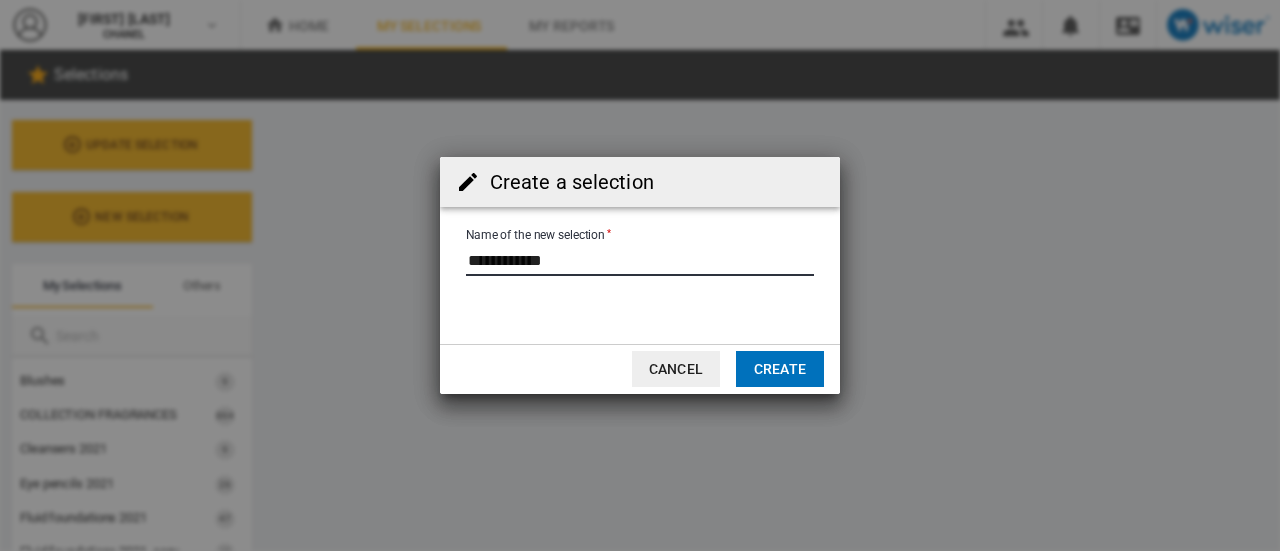 type on "**********" 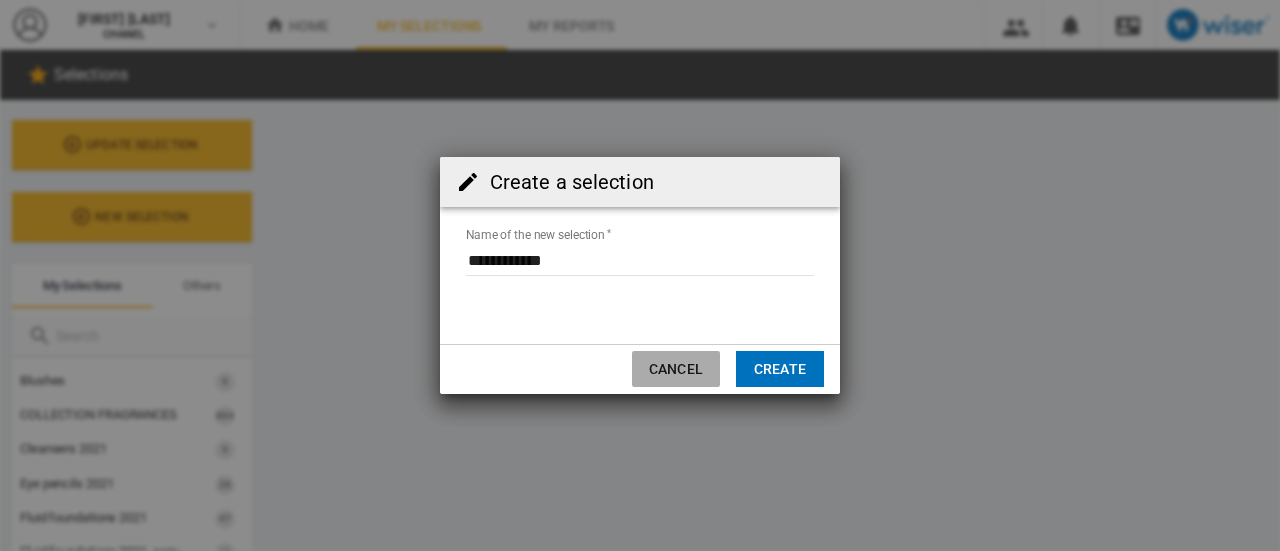 click on "Cancel" 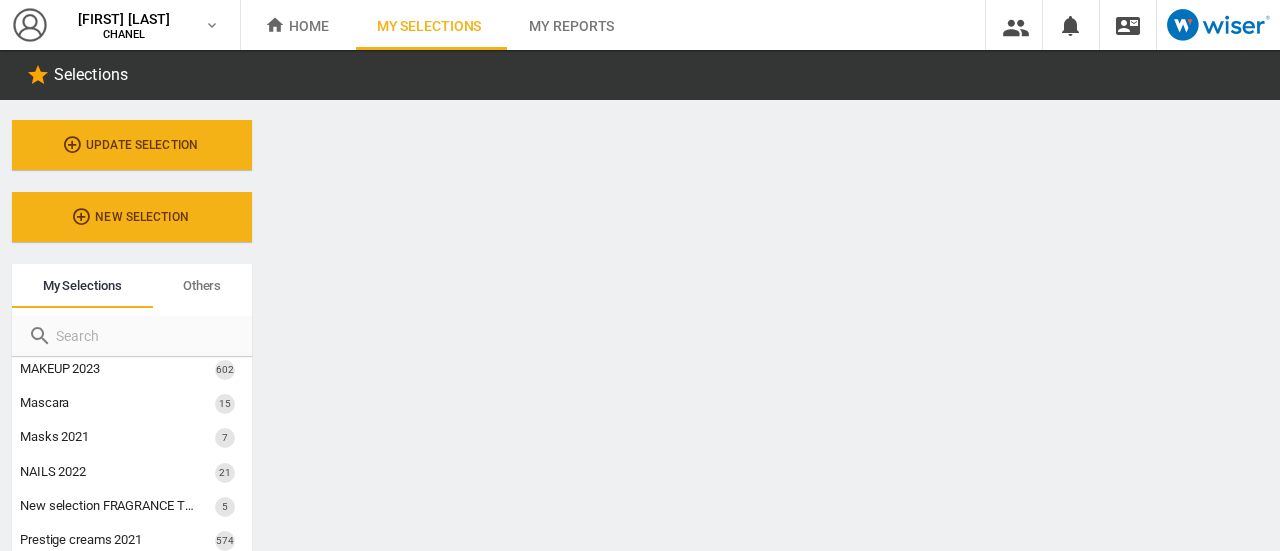 scroll, scrollTop: 386, scrollLeft: 0, axis: vertical 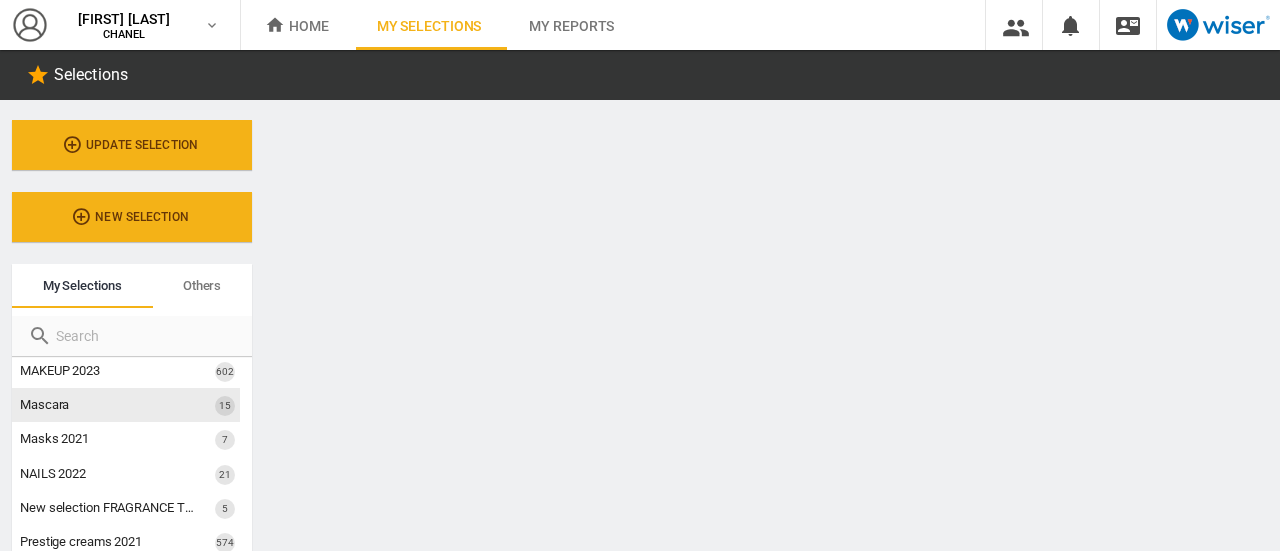 click on "Mascara
15" at bounding box center [126, 405] 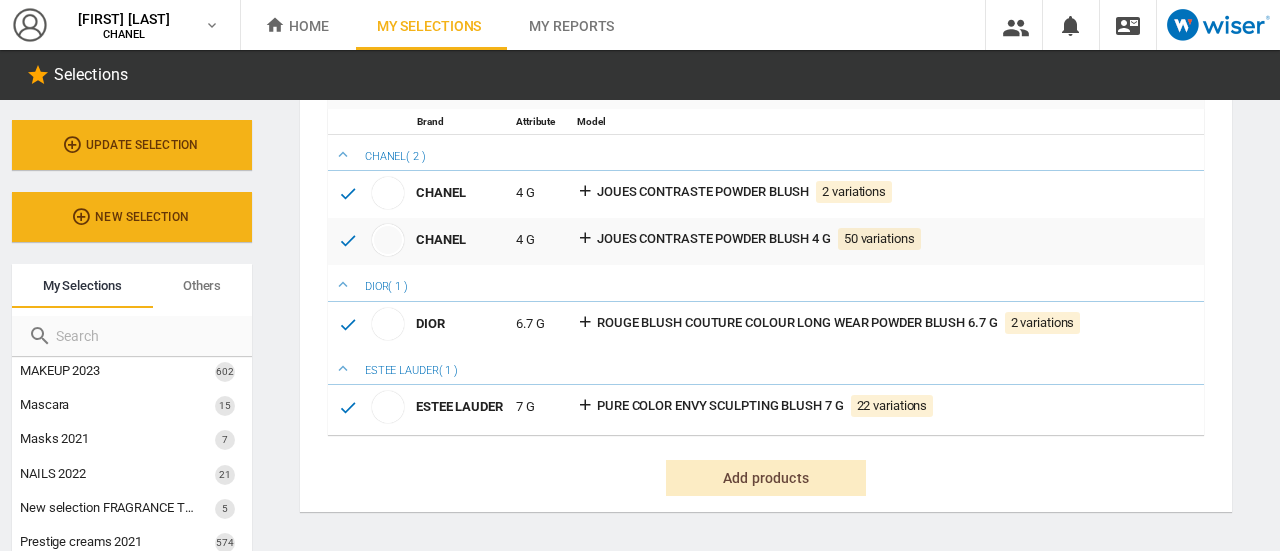 scroll, scrollTop: 0, scrollLeft: 0, axis: both 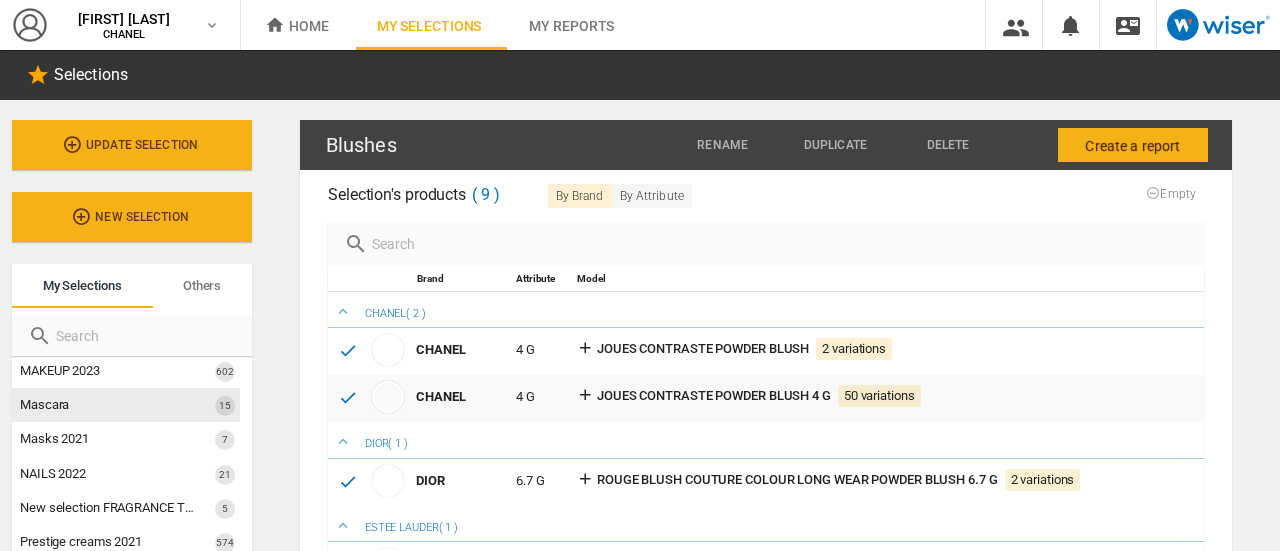 click on "Mascara
15" at bounding box center (126, 405) 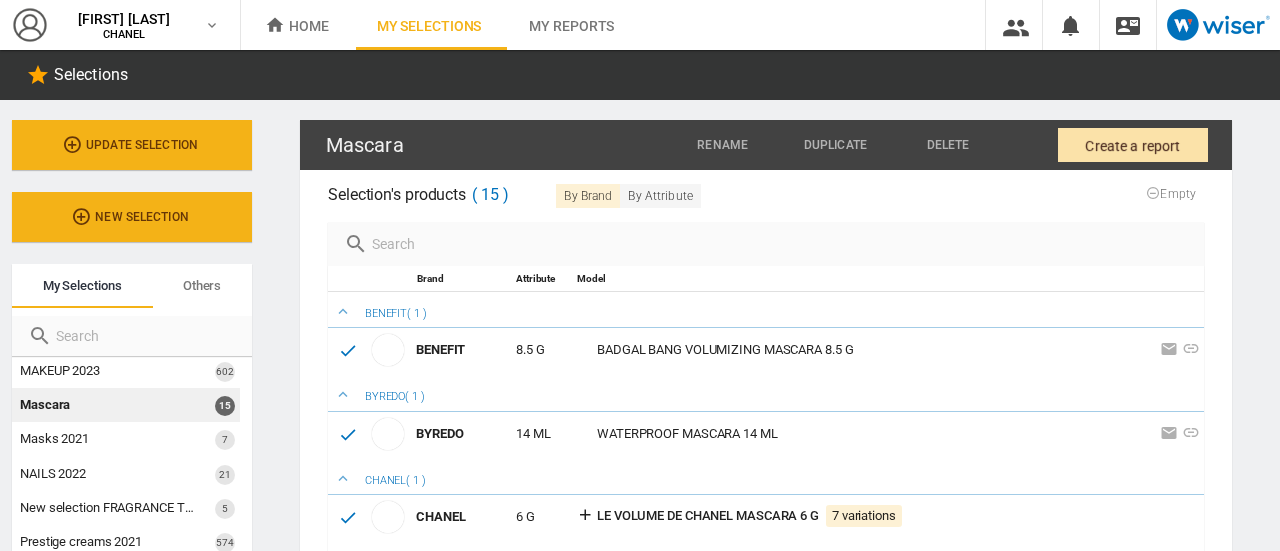 click on "Create a report" 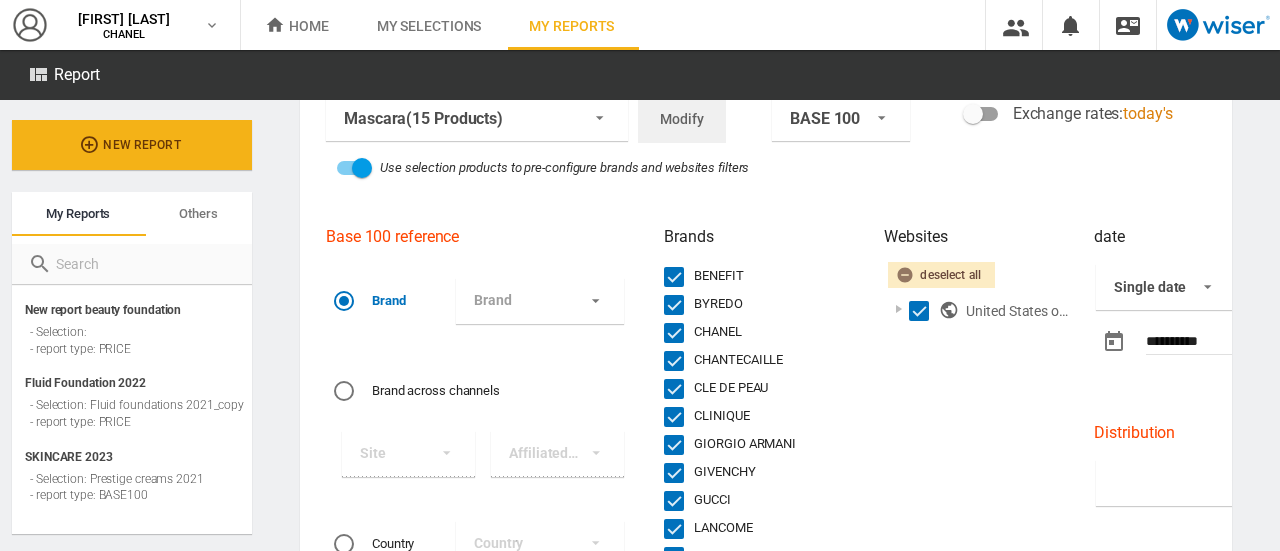 scroll, scrollTop: 131, scrollLeft: 0, axis: vertical 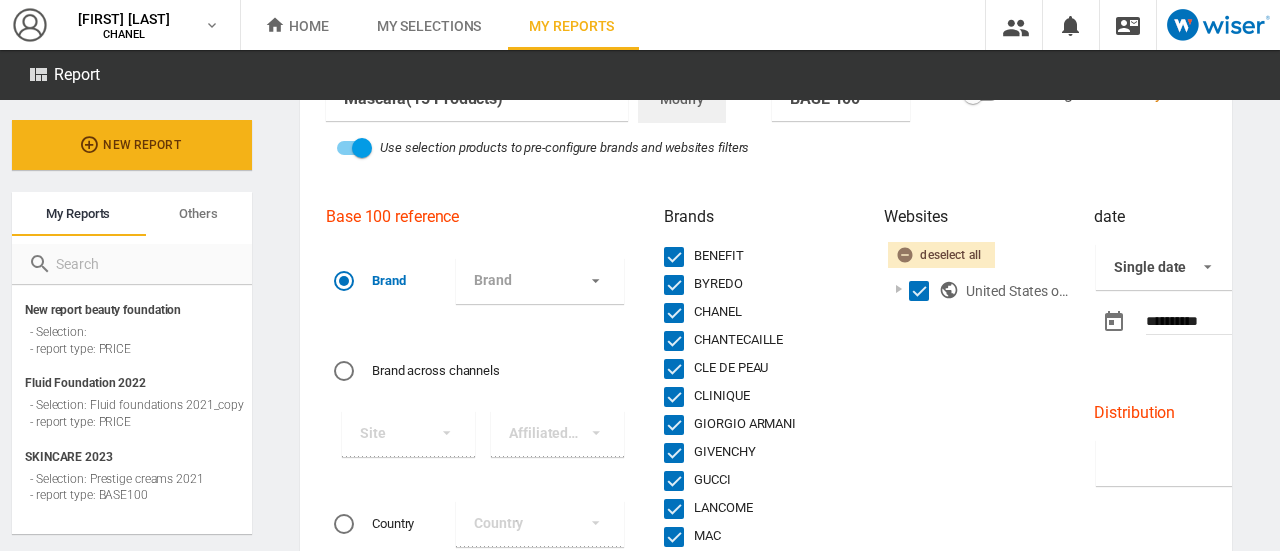 click 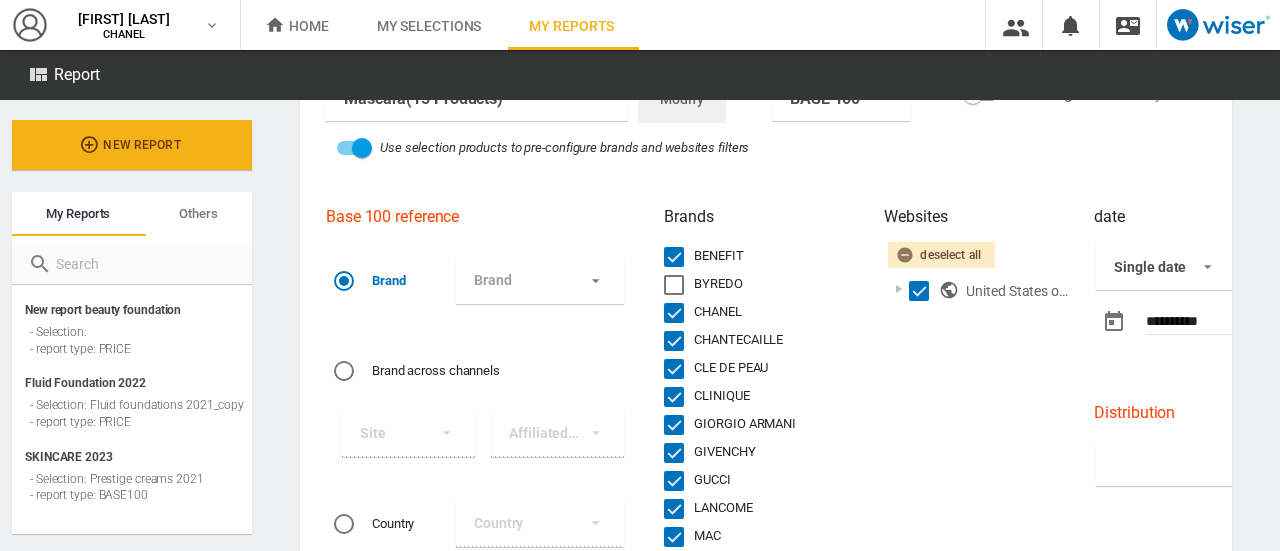 click 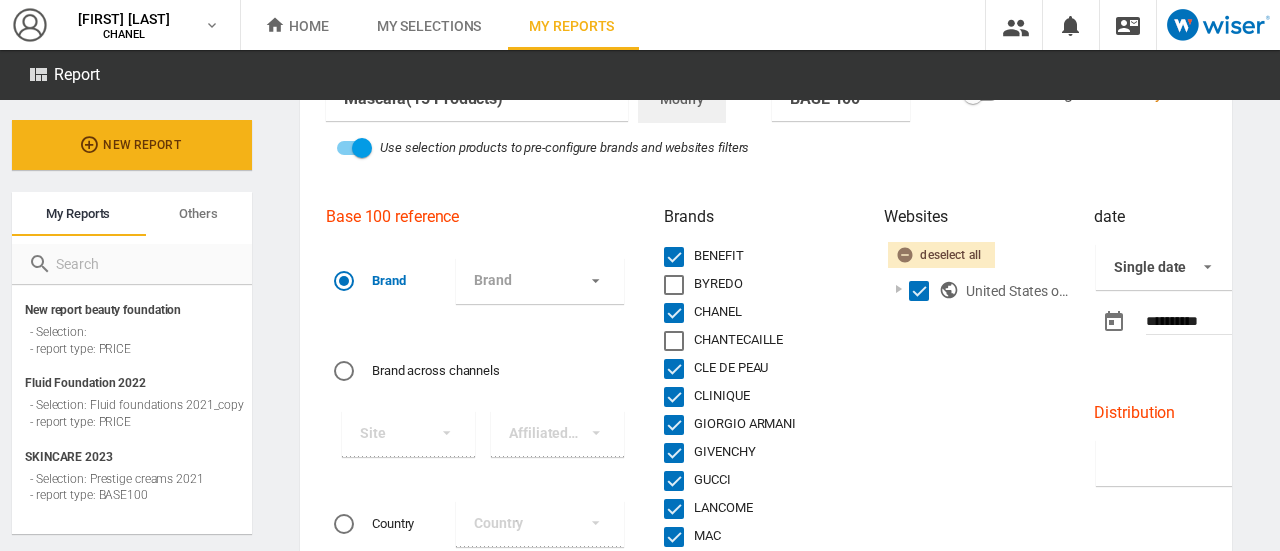 click 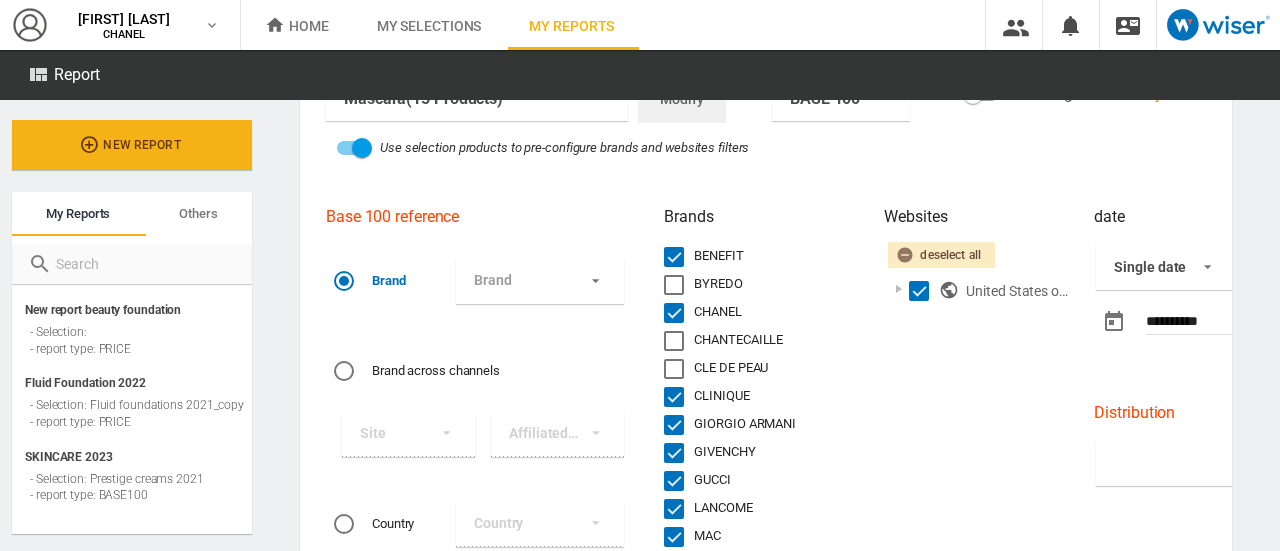 click 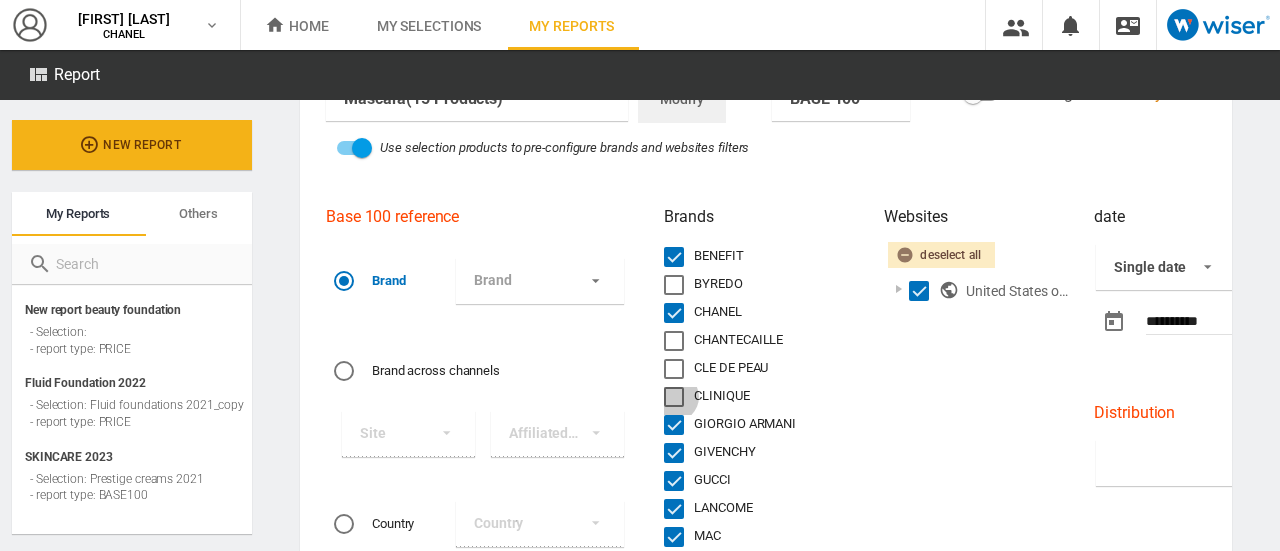 click 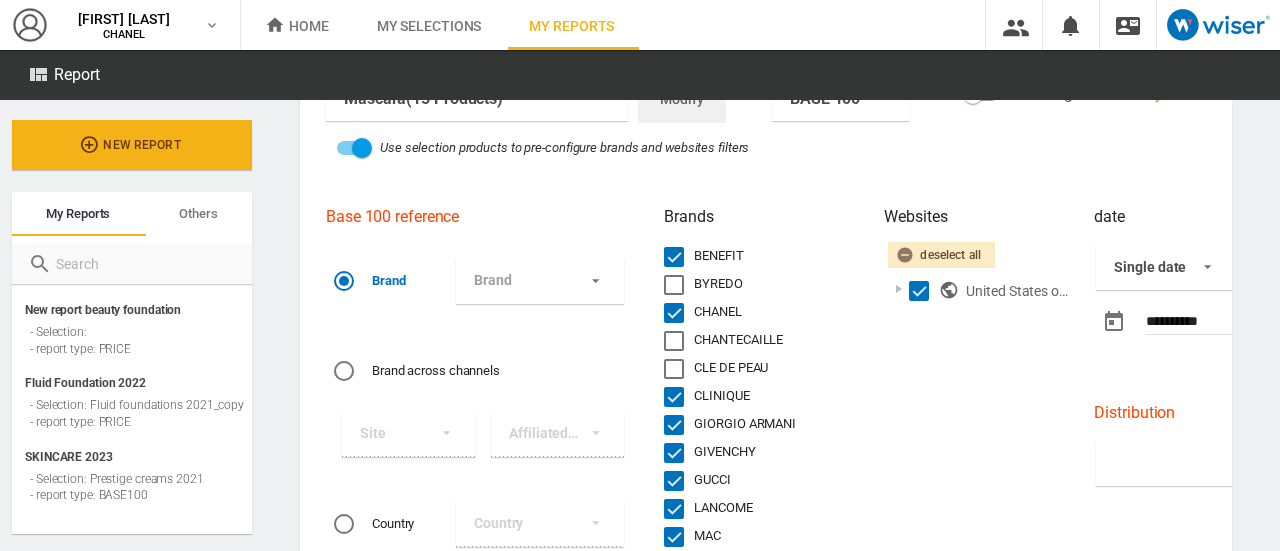 click 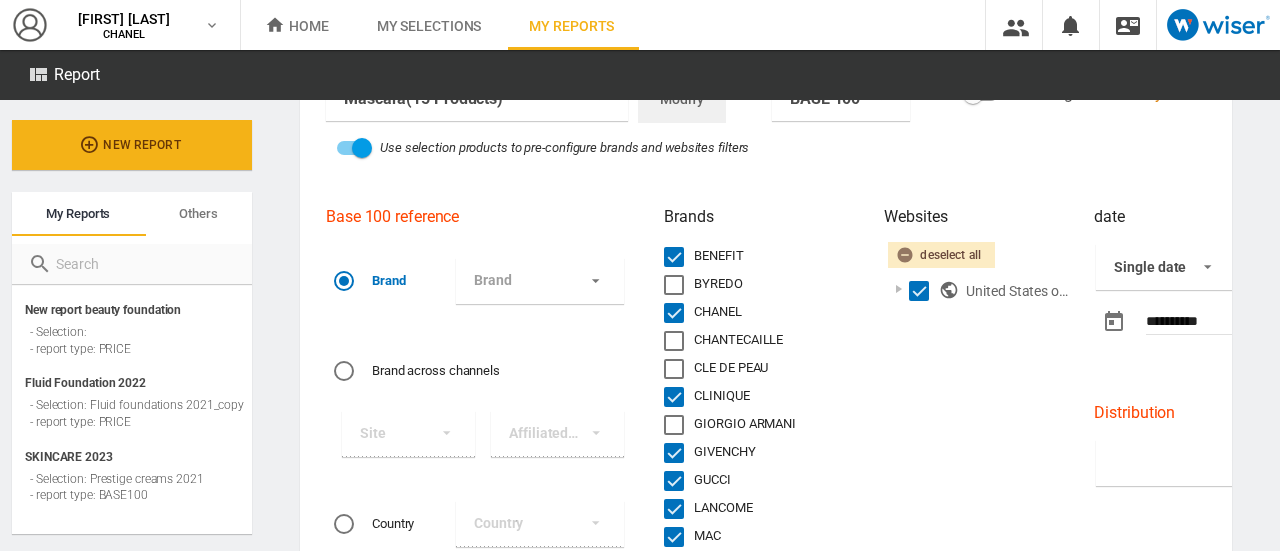 click 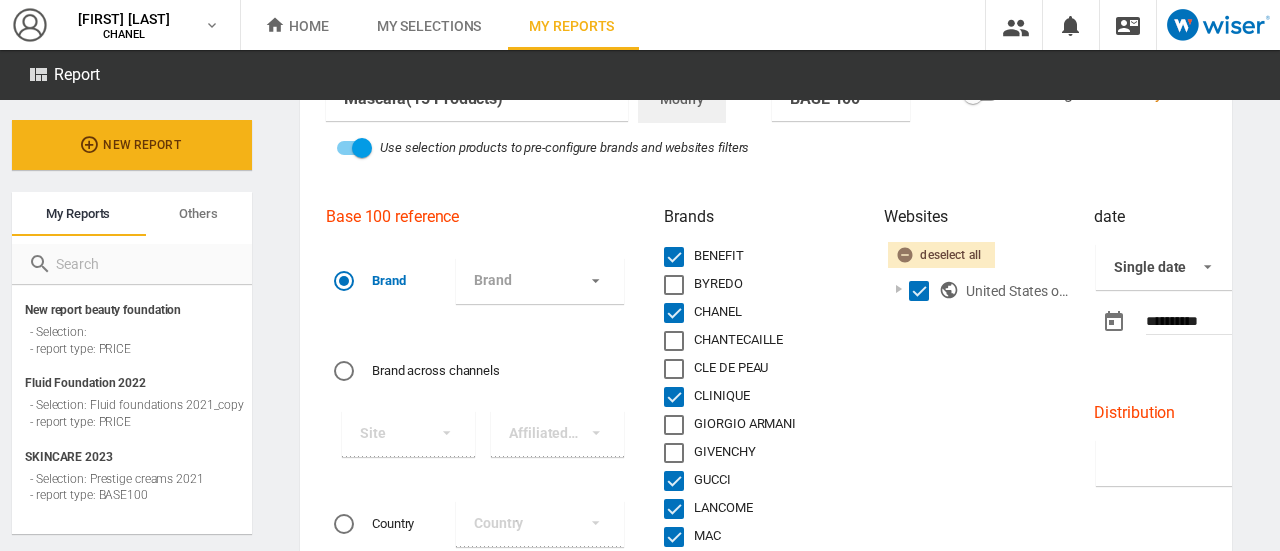 click 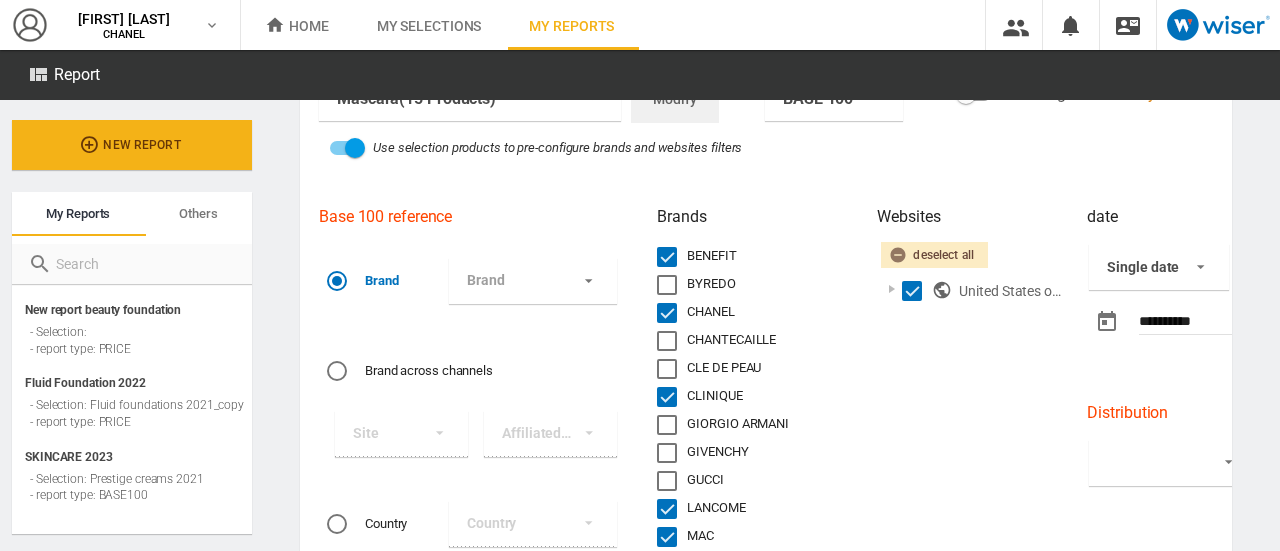 scroll, scrollTop: 0, scrollLeft: 6, axis: horizontal 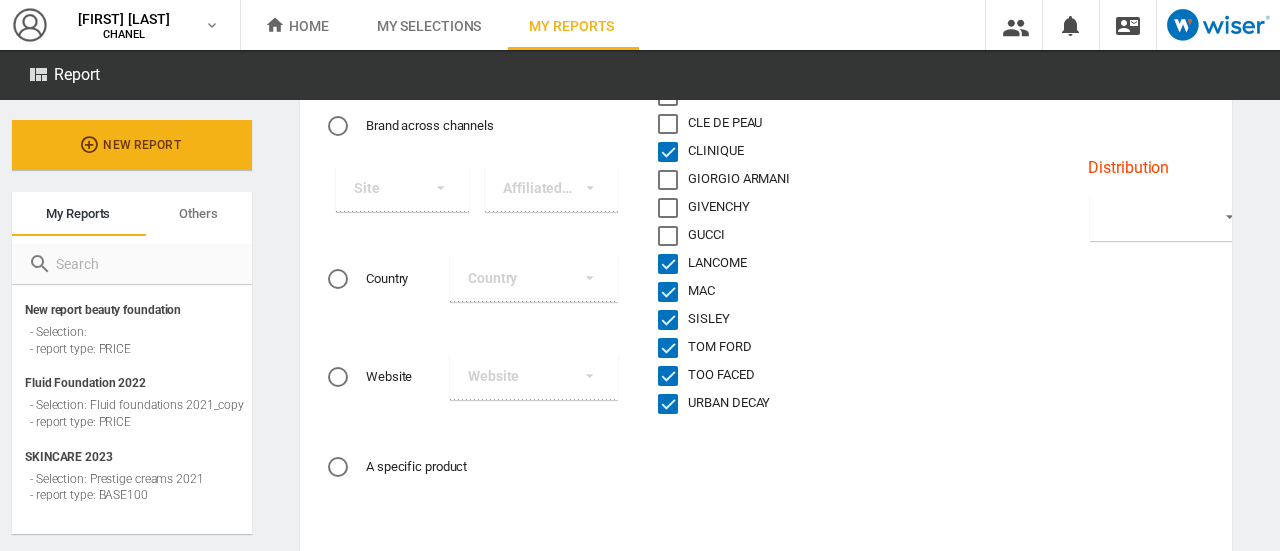 click 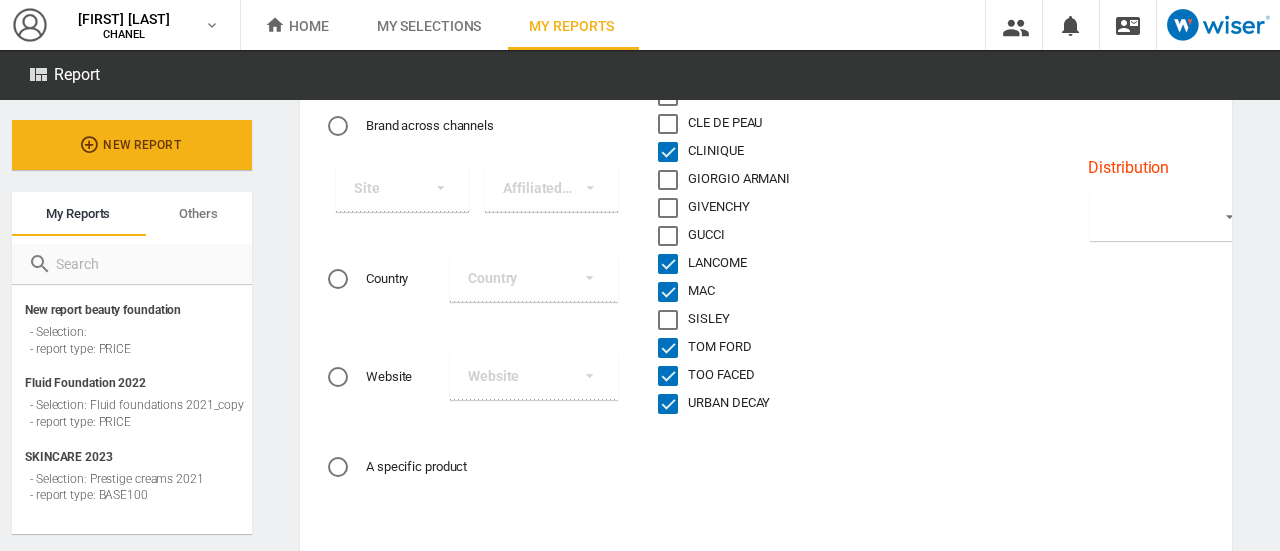 click on "TOM FORD" 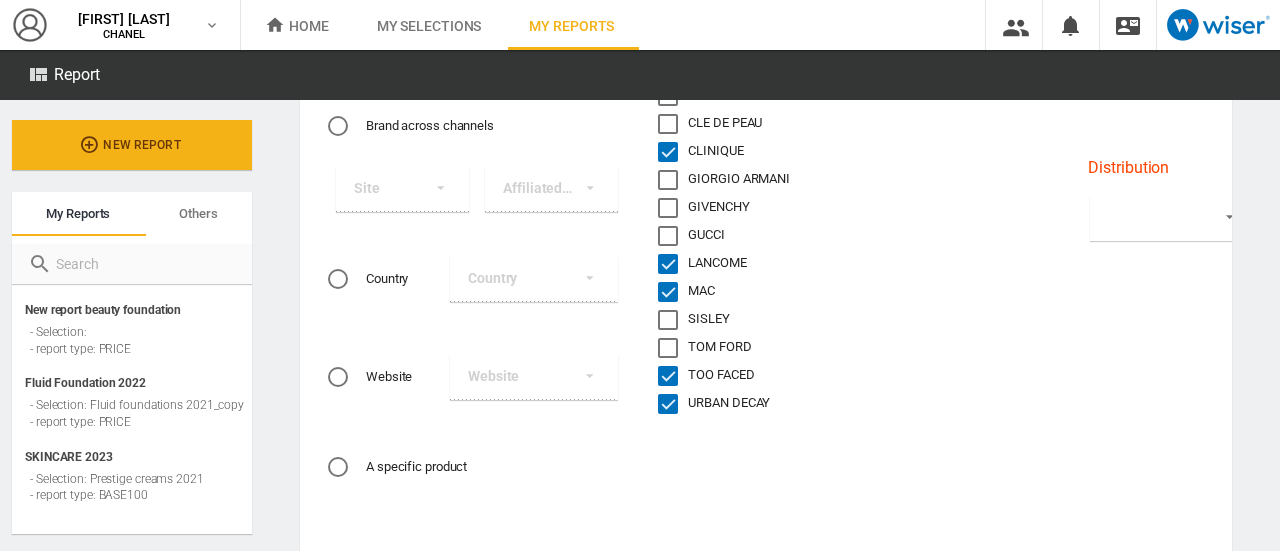 click on "TOM FORD" 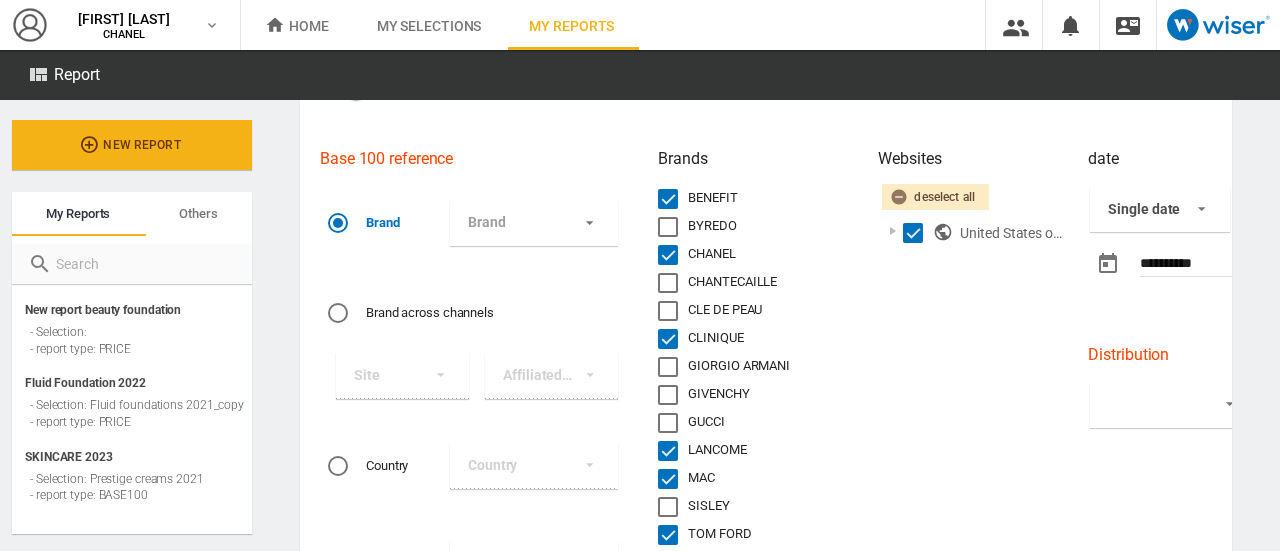scroll, scrollTop: 135, scrollLeft: 0, axis: vertical 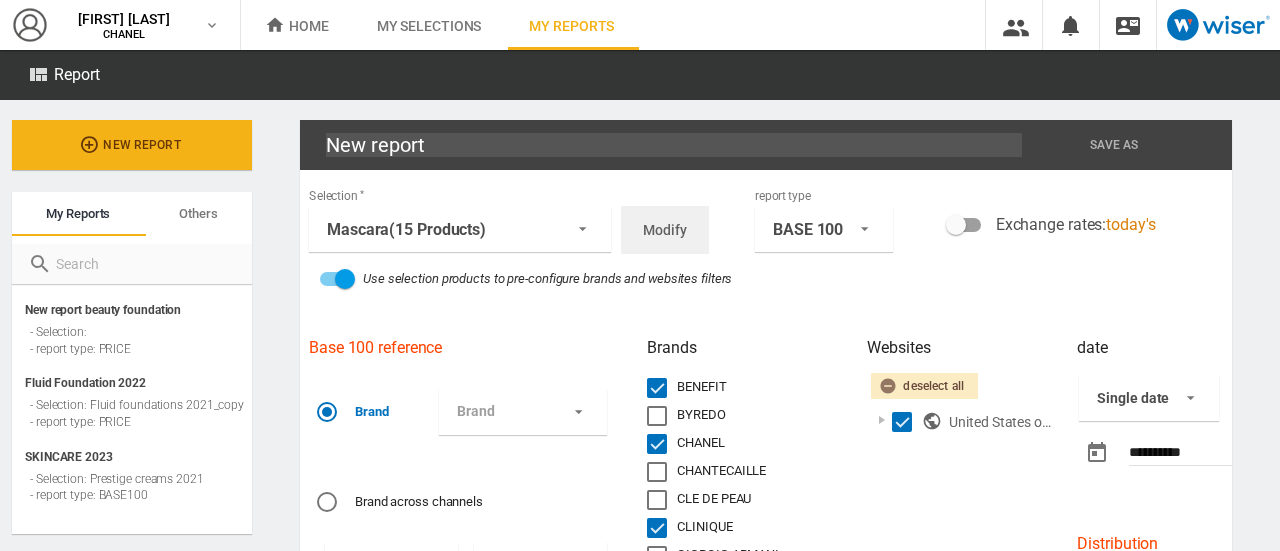 click on "New report" 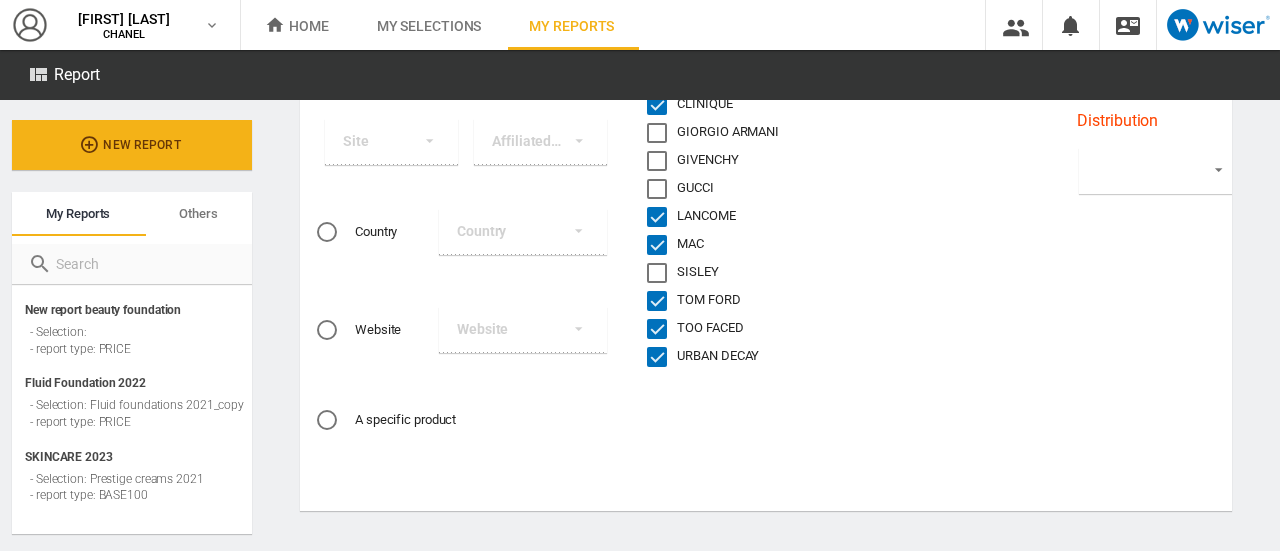 scroll, scrollTop: 0, scrollLeft: 0, axis: both 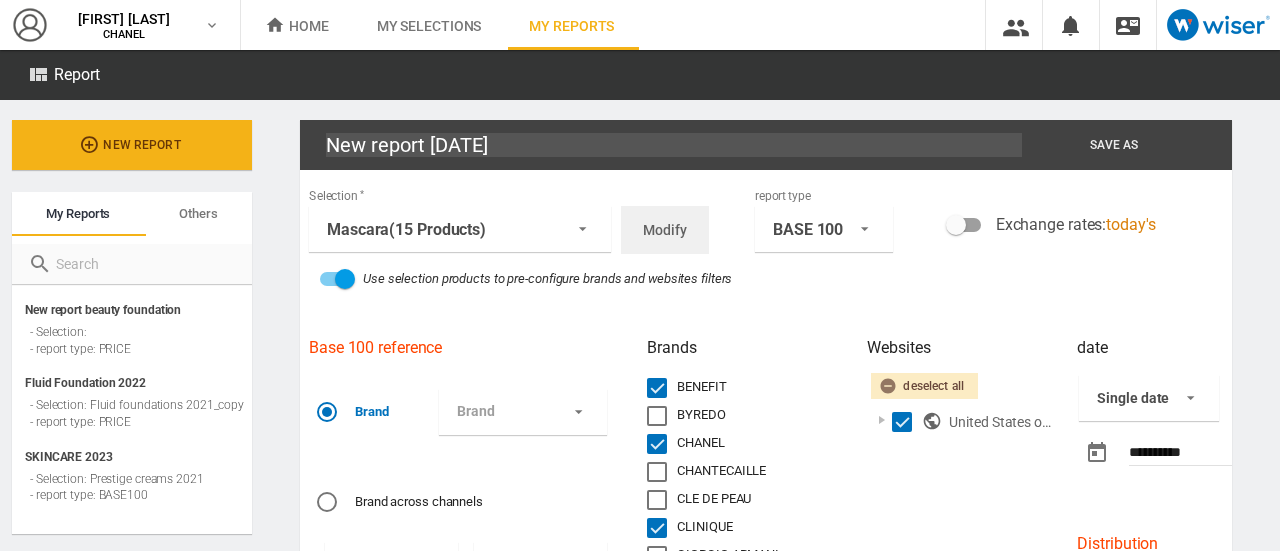 type on "New report [DATE]" 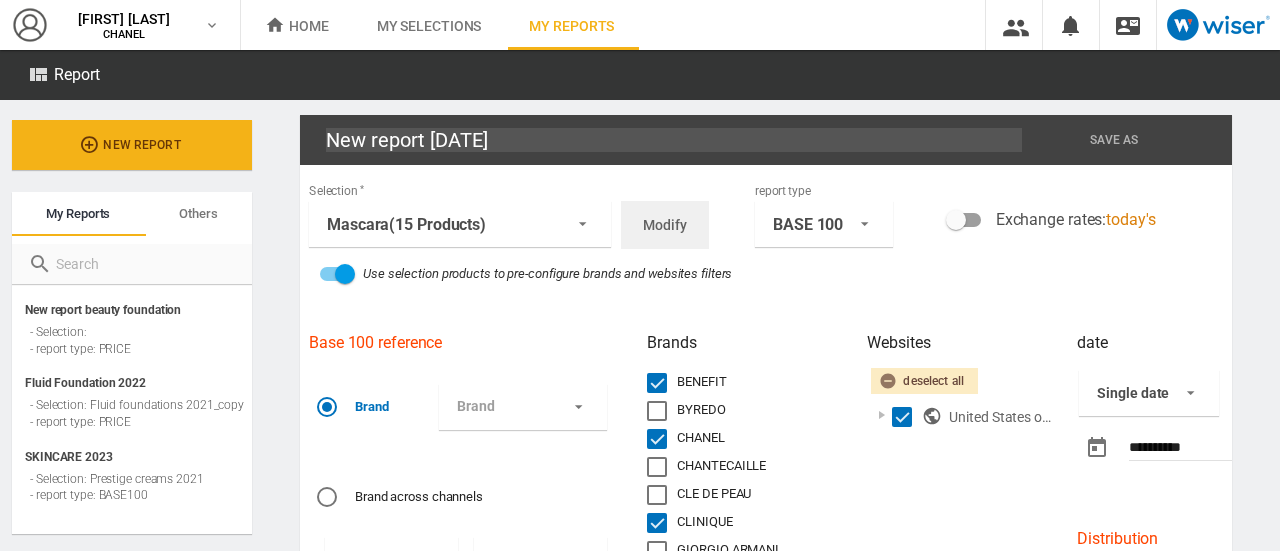 scroll, scrollTop: 0, scrollLeft: 0, axis: both 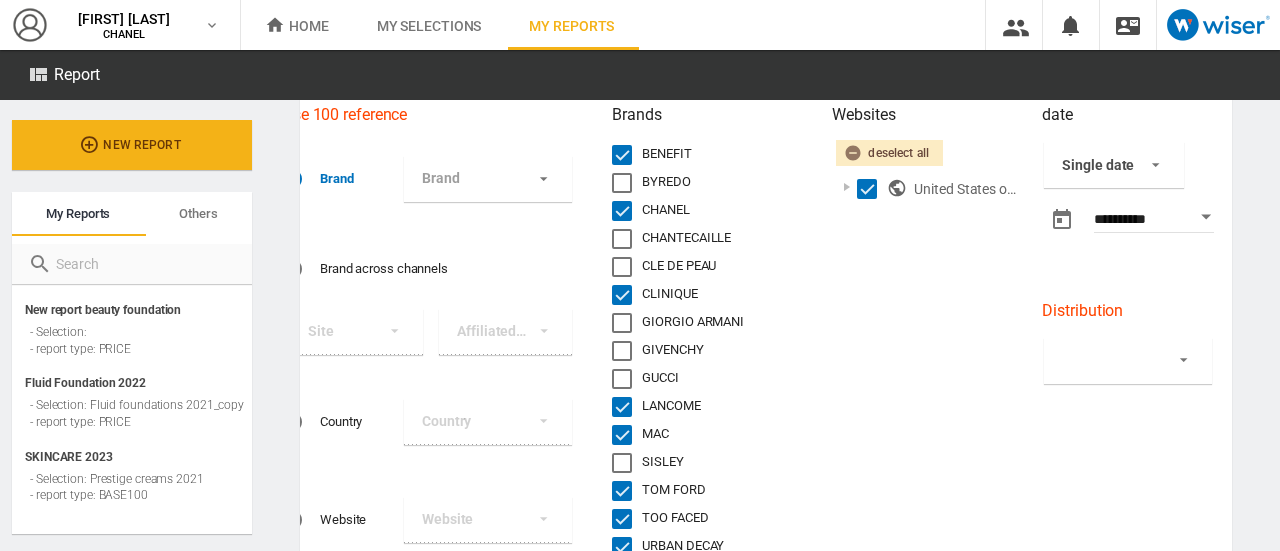 click on "By brand
By country
By website
By product
By country / by brand
By website / by brand
By country / by product
By website / by product
By brand / by country
By brand / by website
By product / by website
By brand" at bounding box center [1128, 361] 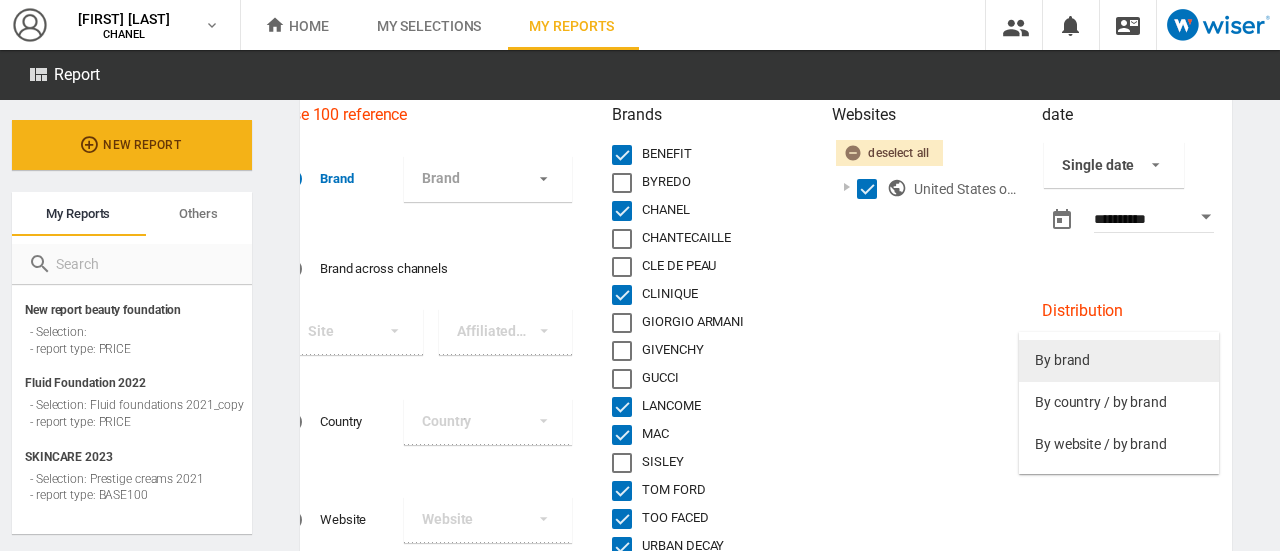 click on "By brand" at bounding box center (1062, 361) 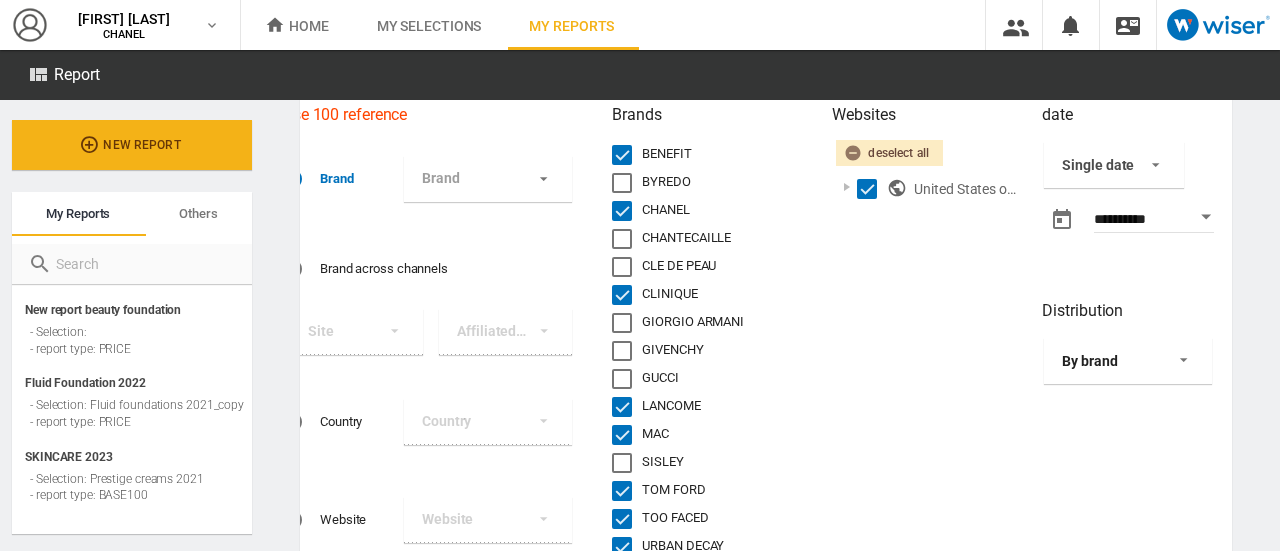 click on "By brand" at bounding box center [1128, 361] 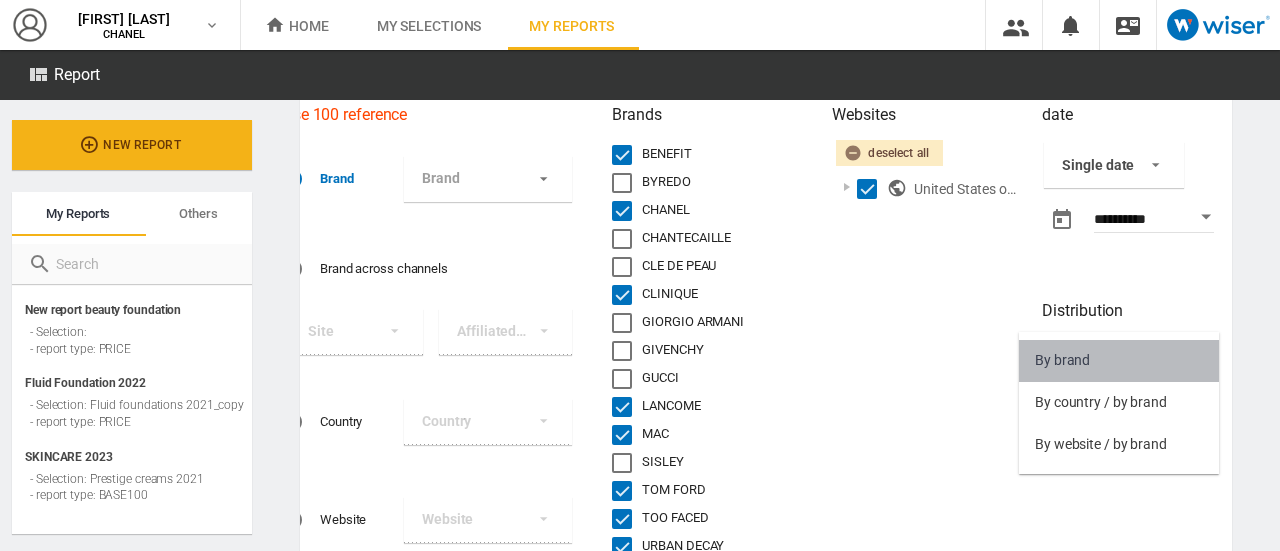click on "By brand" at bounding box center (1062, 361) 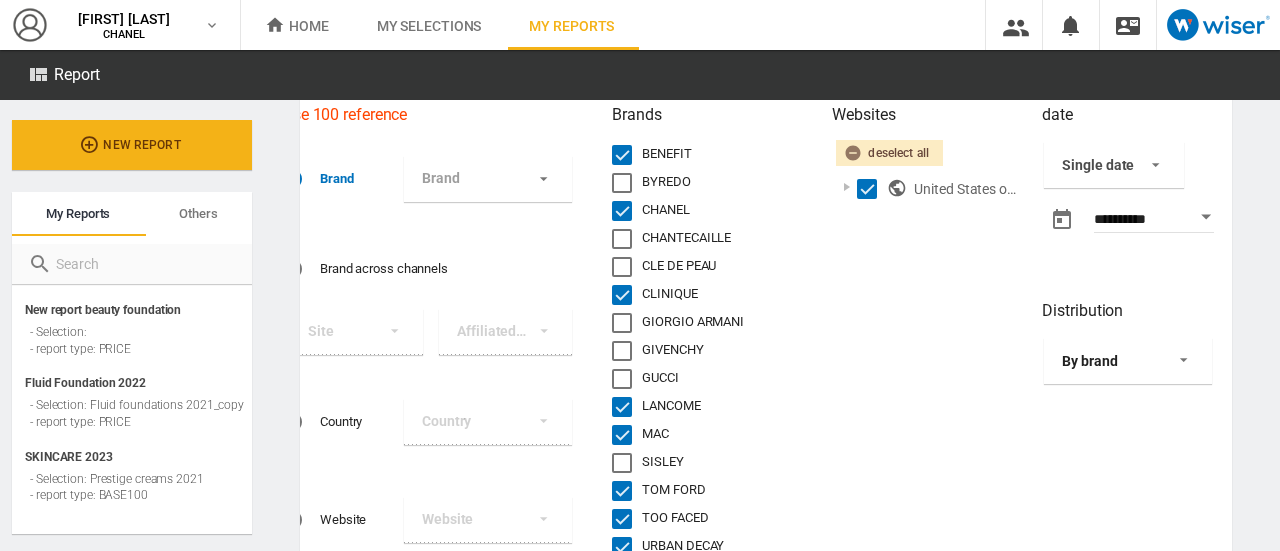 scroll, scrollTop: 0, scrollLeft: 0, axis: both 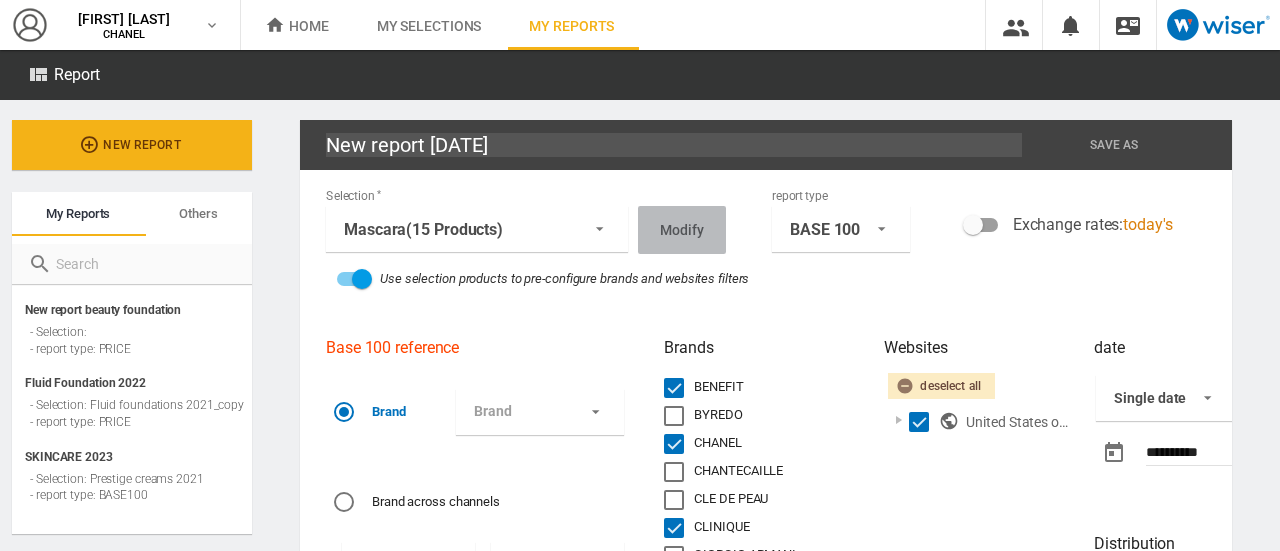 click on "Modify" 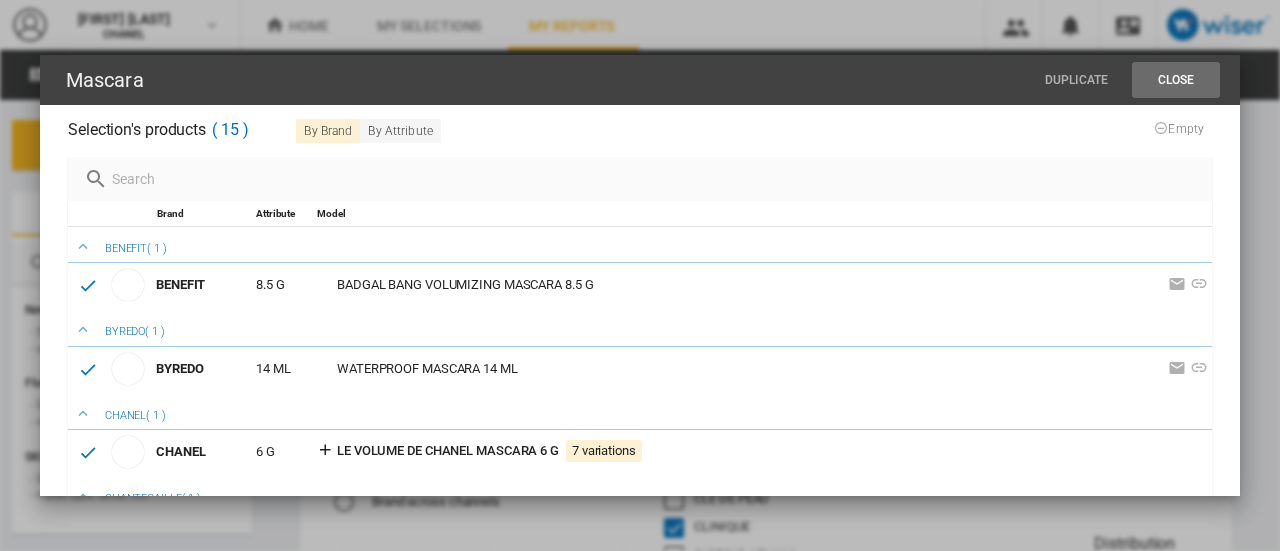 click on "Close" at bounding box center [1176, 80] 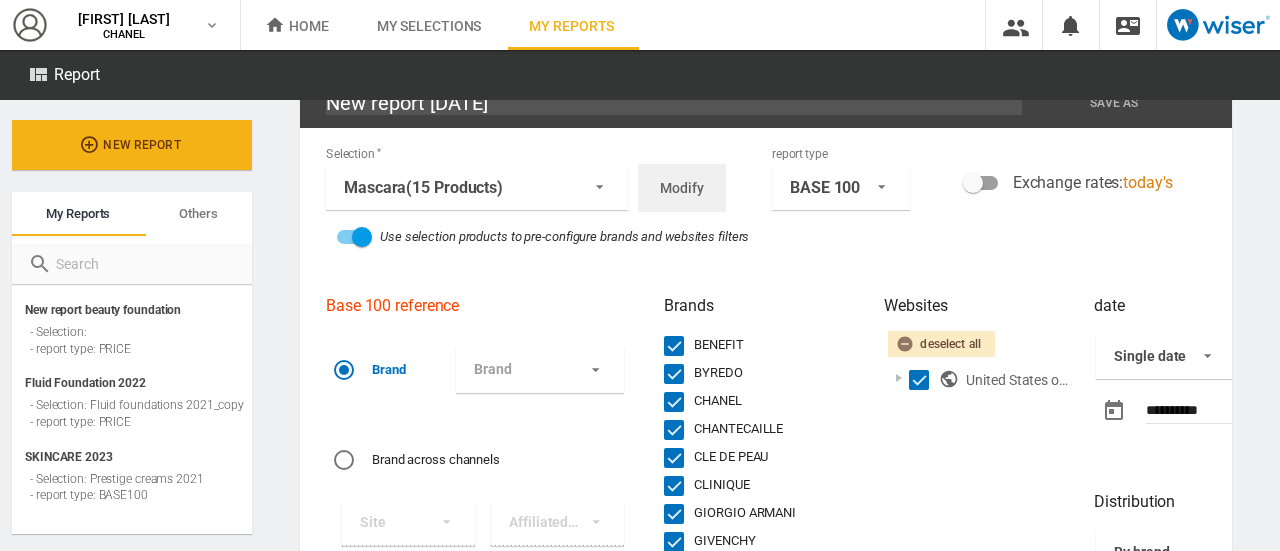 scroll, scrollTop: 0, scrollLeft: 0, axis: both 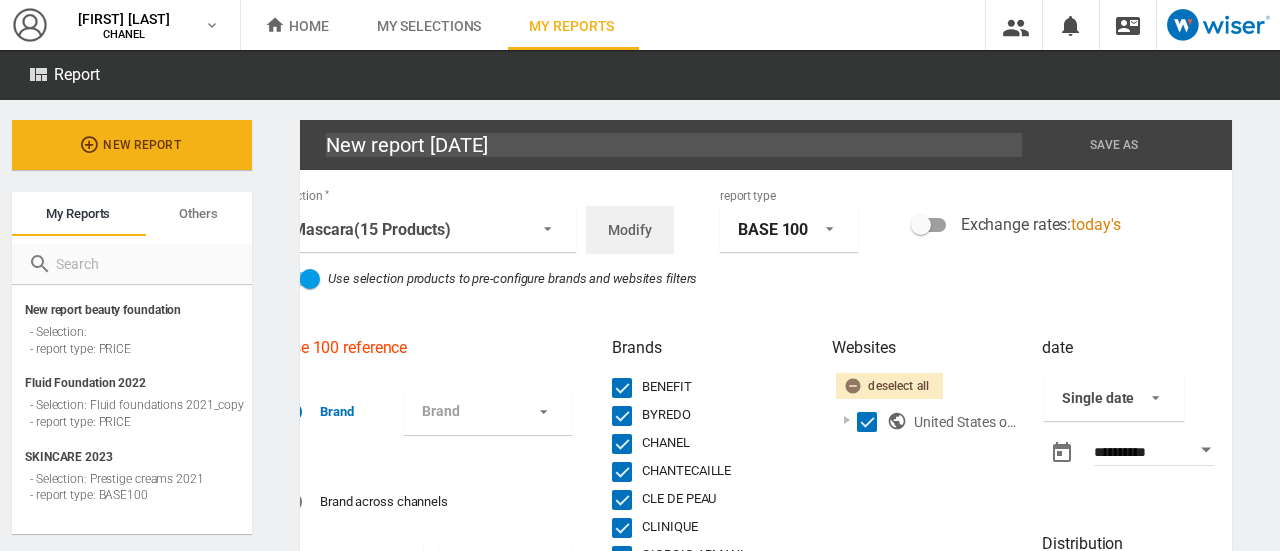 click on "BASE 100" at bounding box center (773, 229) 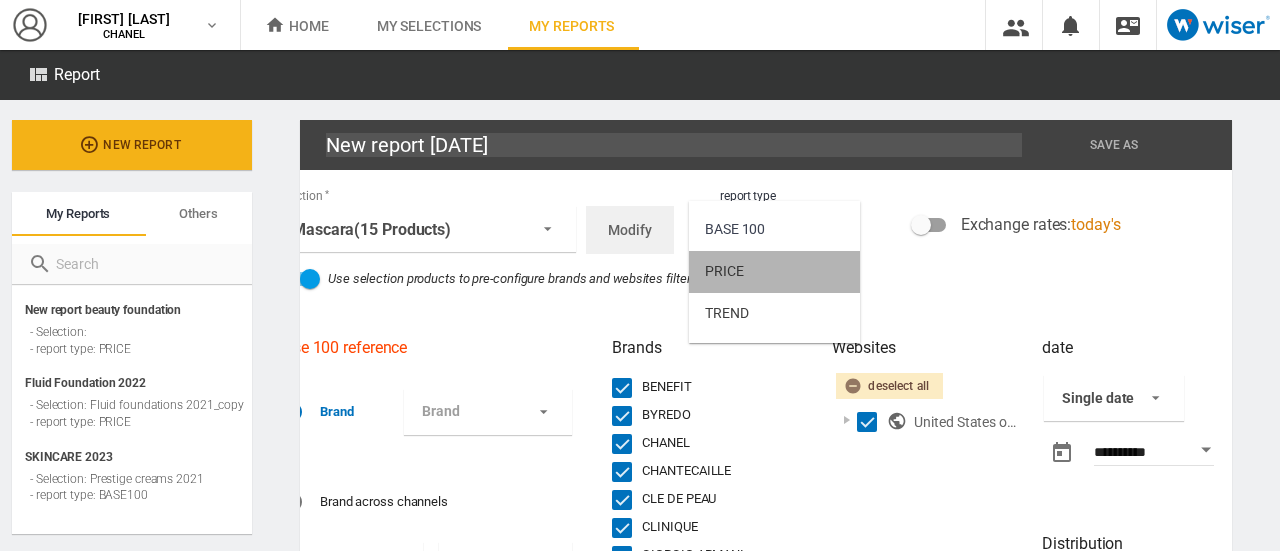 click on "PRICE" at bounding box center [774, 272] 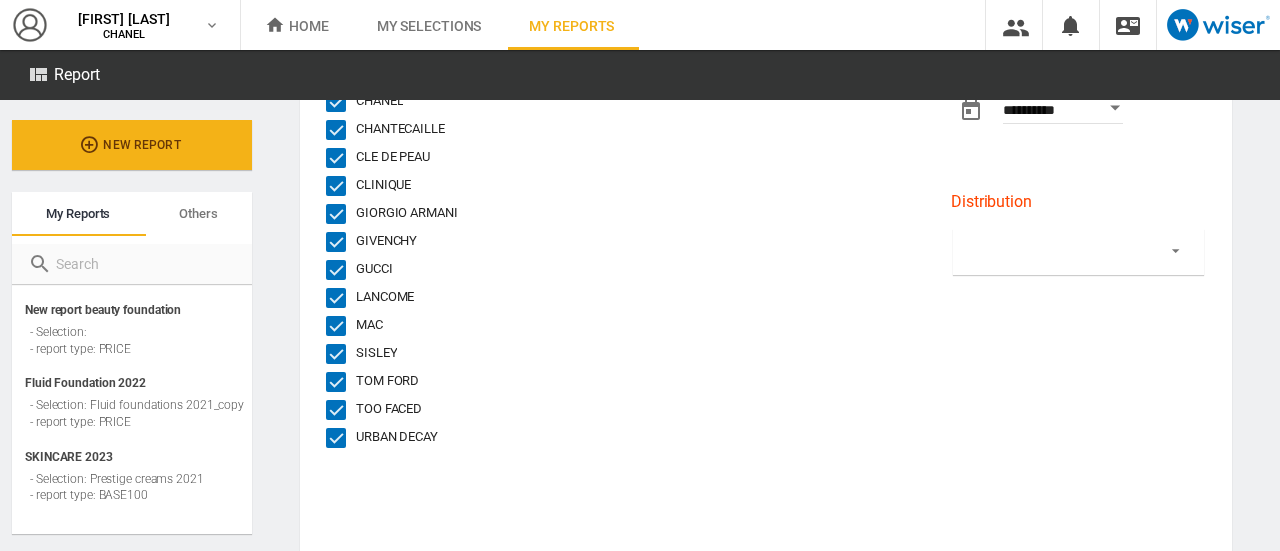 scroll, scrollTop: 340, scrollLeft: 0, axis: vertical 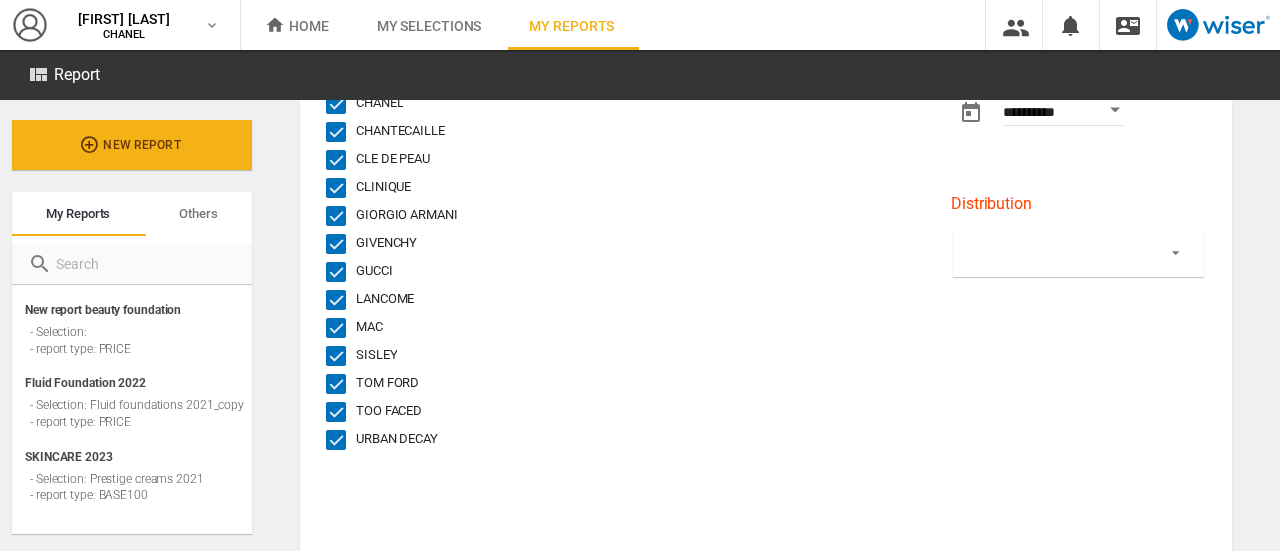 click on "By brand
By country
By website
By product
By country / by brand
By website / by brand
By country / by product
By website / by product
By brand / by country
By brand / by website
By product / by website
By brand" at bounding box center (1078, 254) 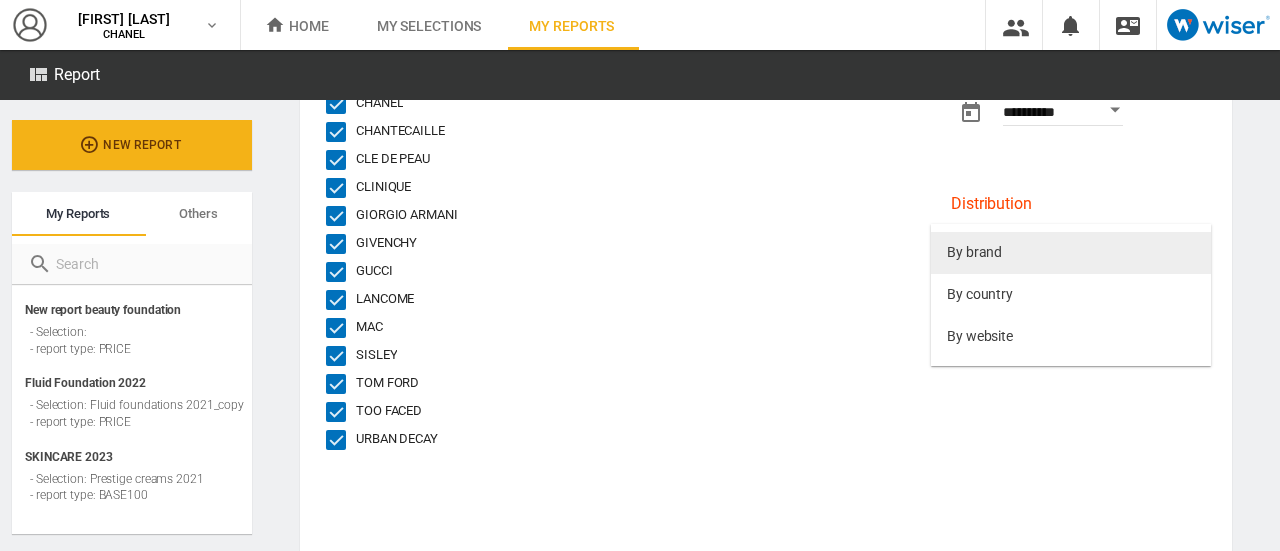 click on "By brand" at bounding box center (1071, 253) 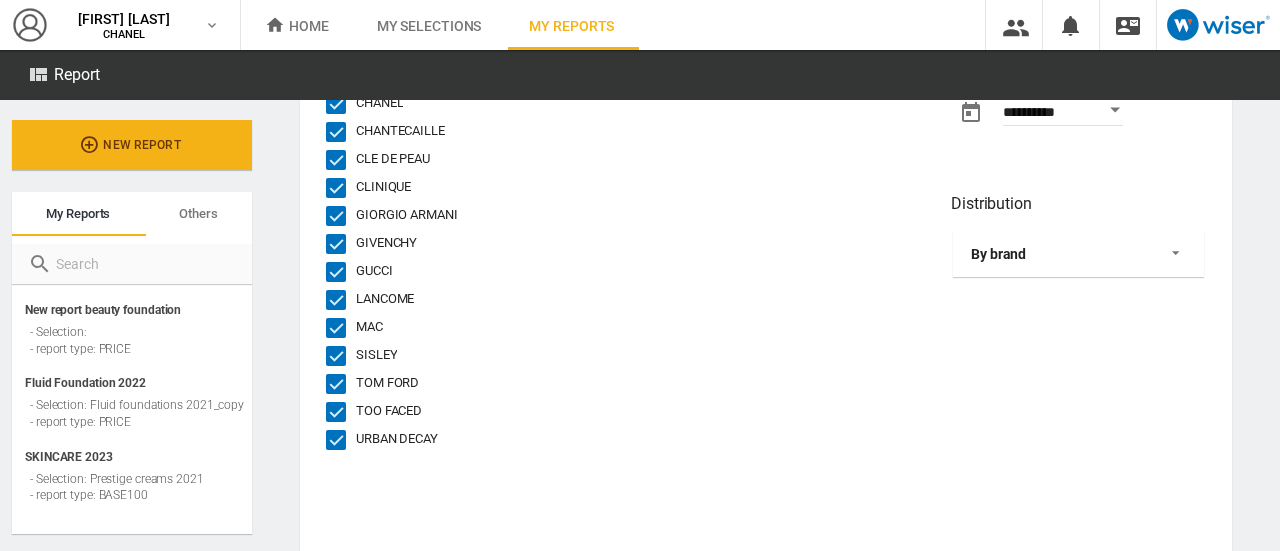 scroll, scrollTop: 0, scrollLeft: 0, axis: both 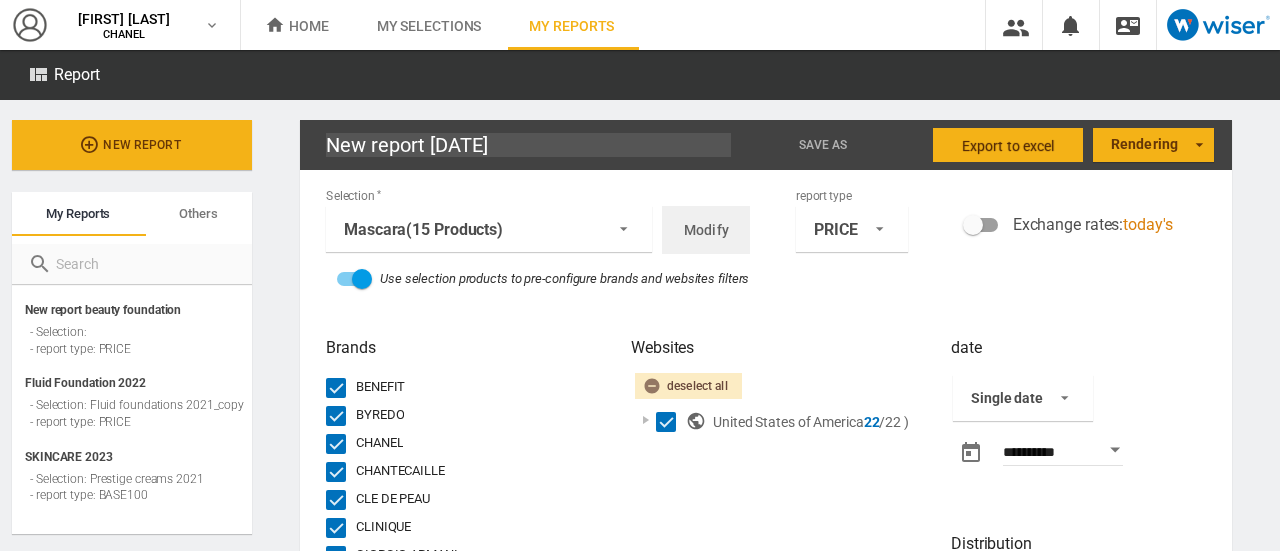 click on "Rendering
Bar chart
Grouped bar chart
Histogram
By country
Trend chart" at bounding box center (1153, 145) 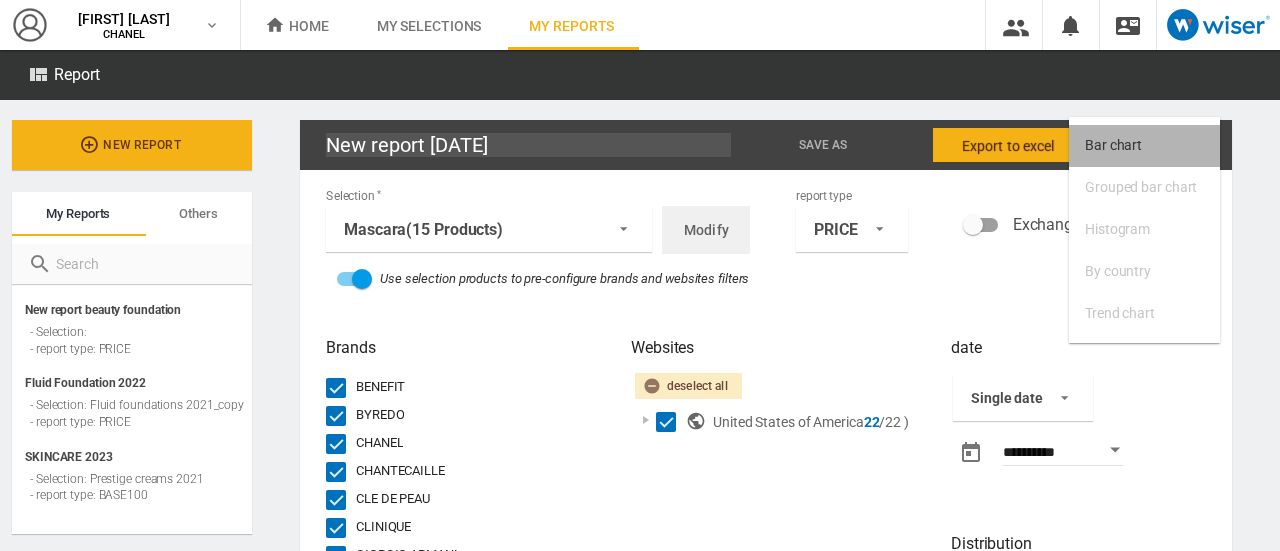 click on "Bar chart" at bounding box center (1113, 146) 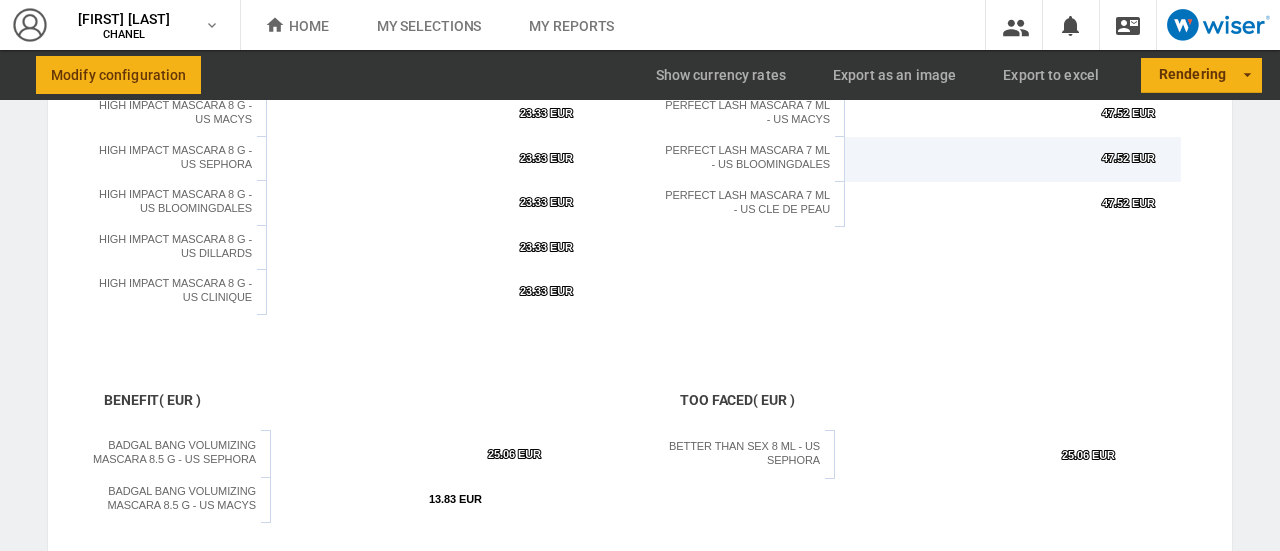 scroll, scrollTop: 0, scrollLeft: 0, axis: both 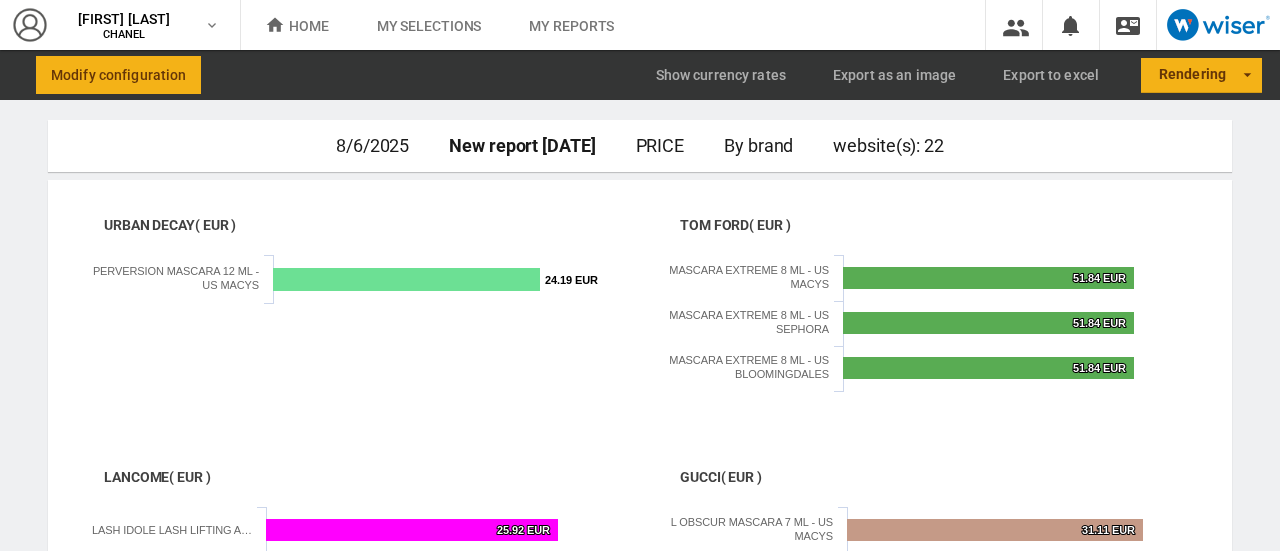 click on "Modify configuration" at bounding box center (118, 75) 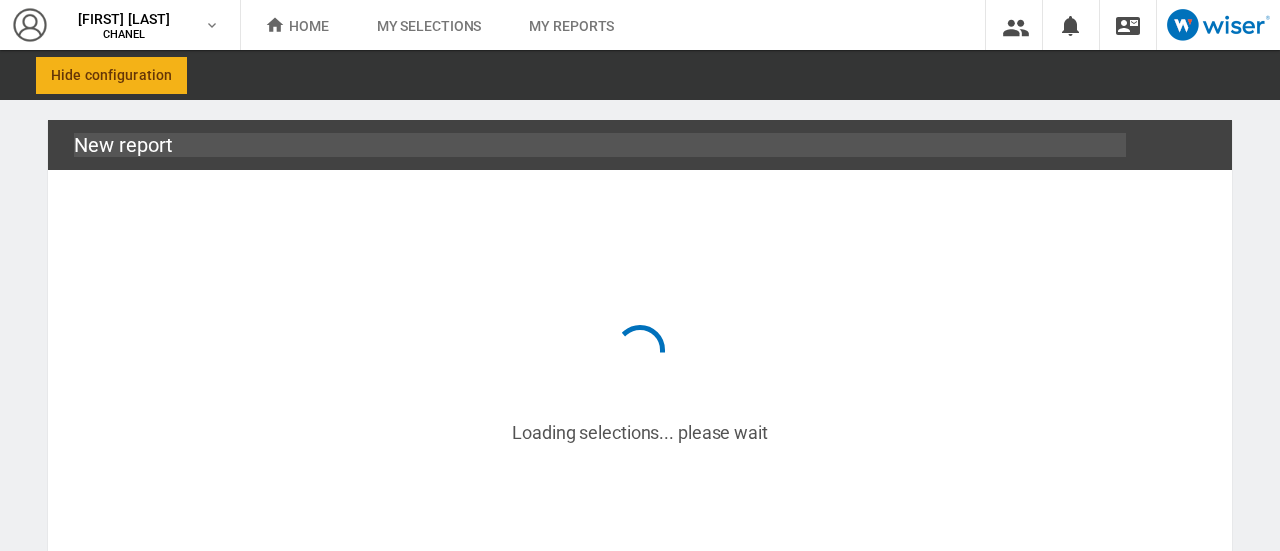 type on "New report [DATE]" 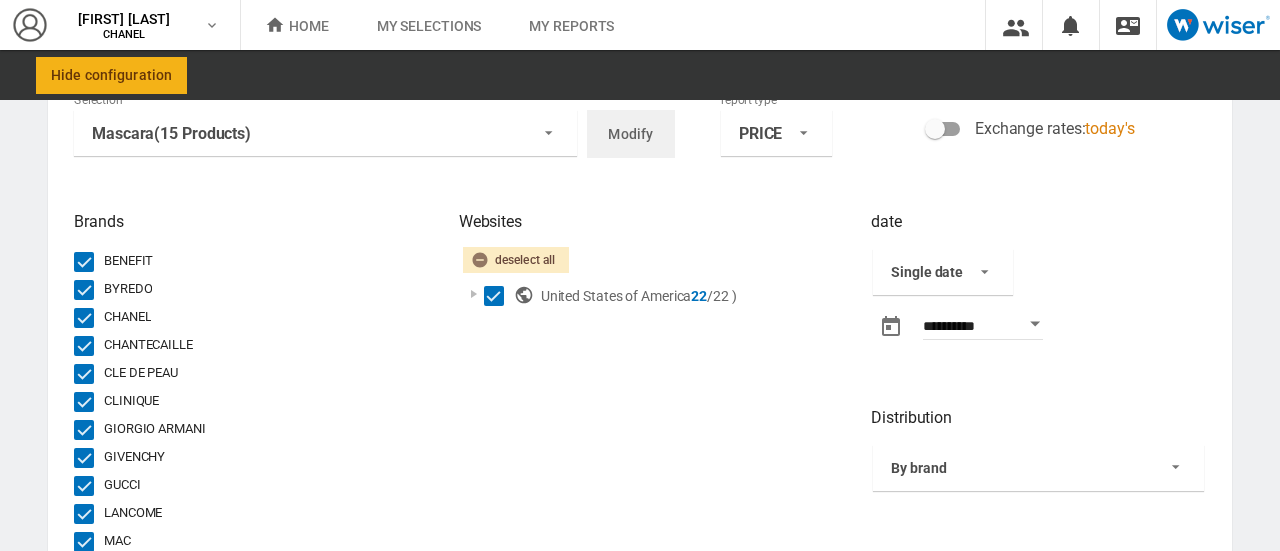 scroll, scrollTop: 105, scrollLeft: 0, axis: vertical 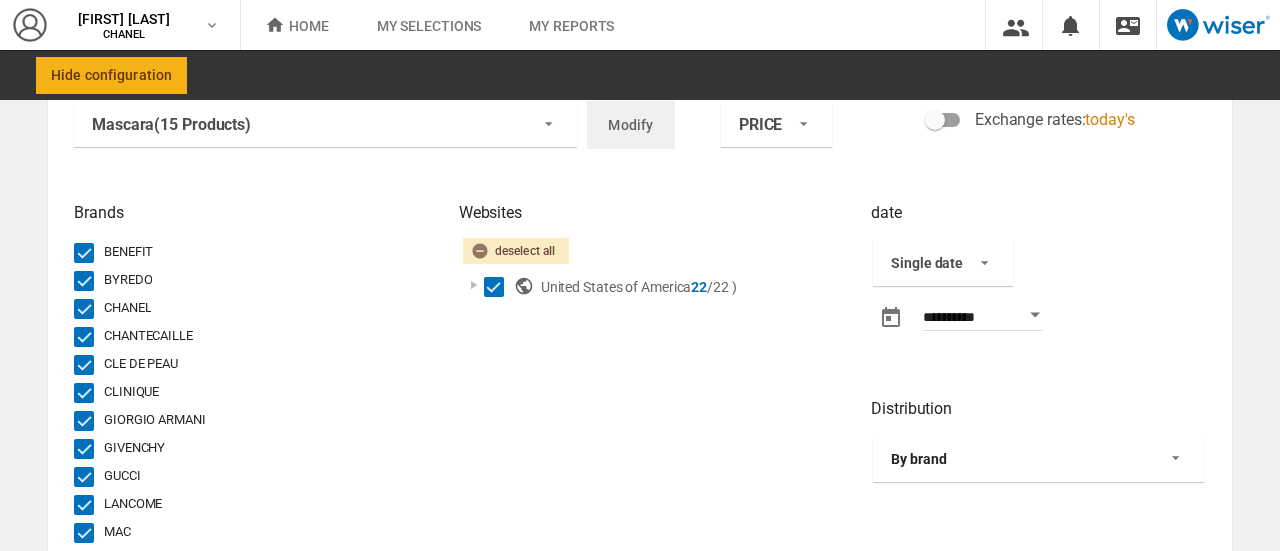 click on "By brand" at bounding box center [1022, 460] 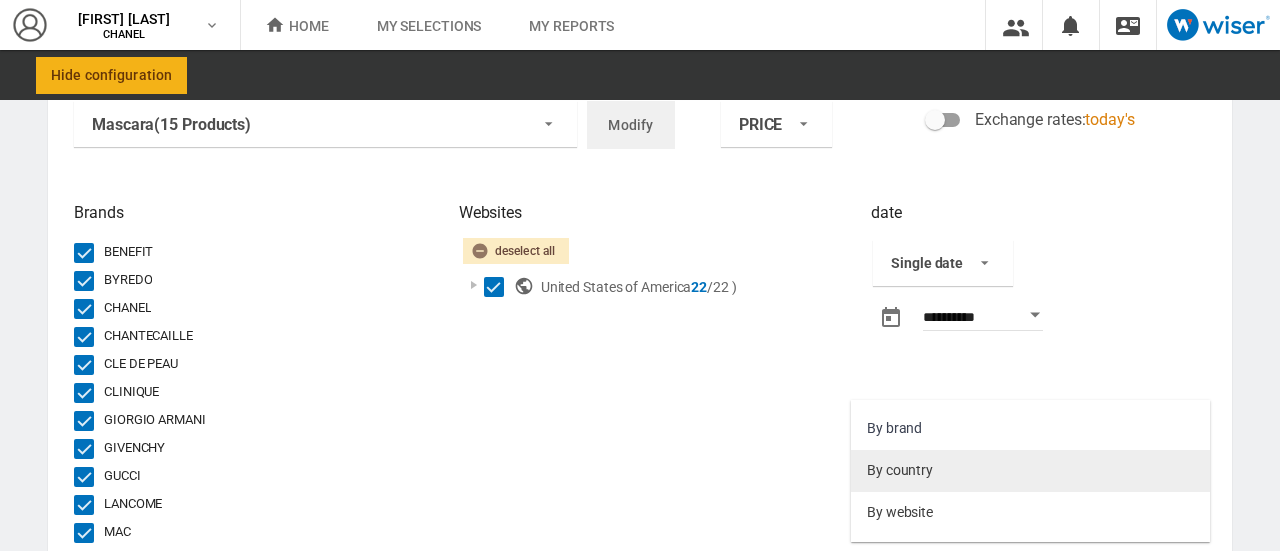 click on "By country" at bounding box center (1030, 471) 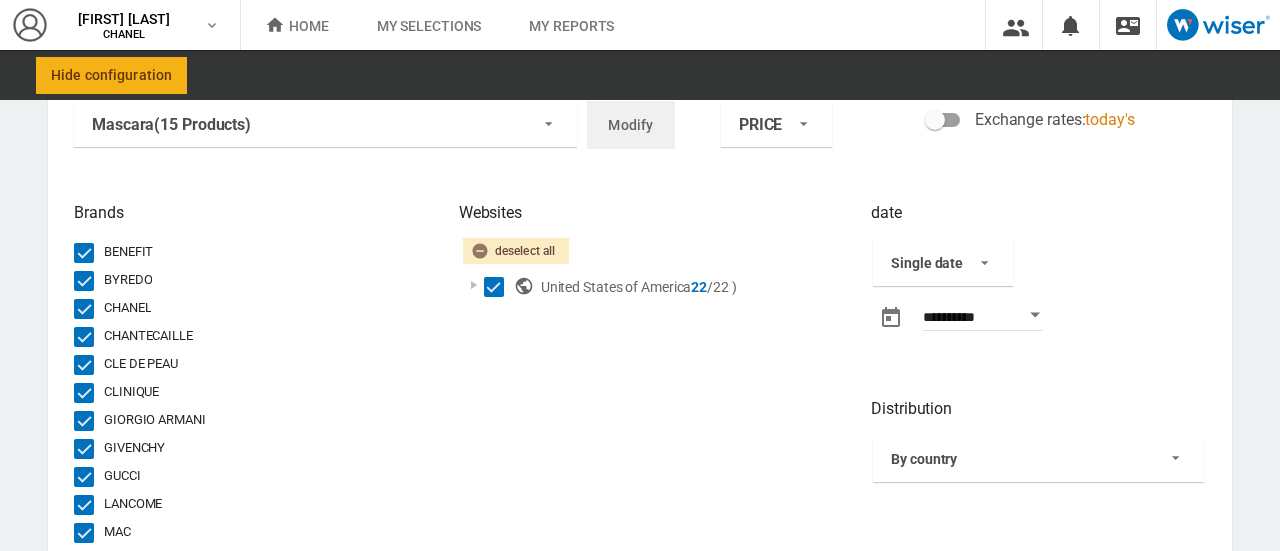 click 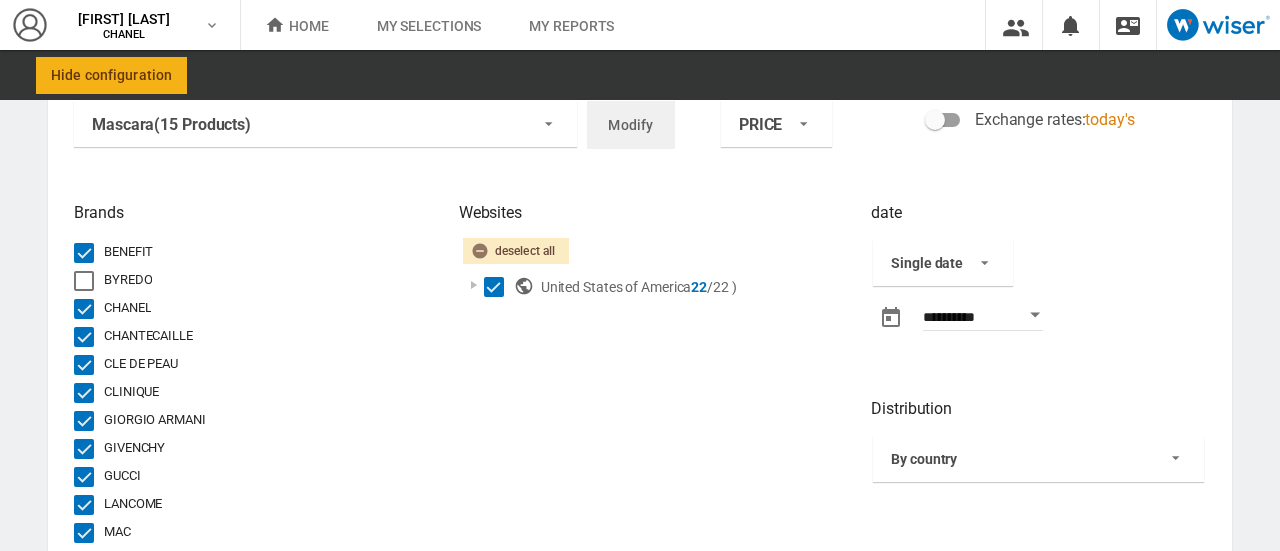 click on "CHANTECAILLE" 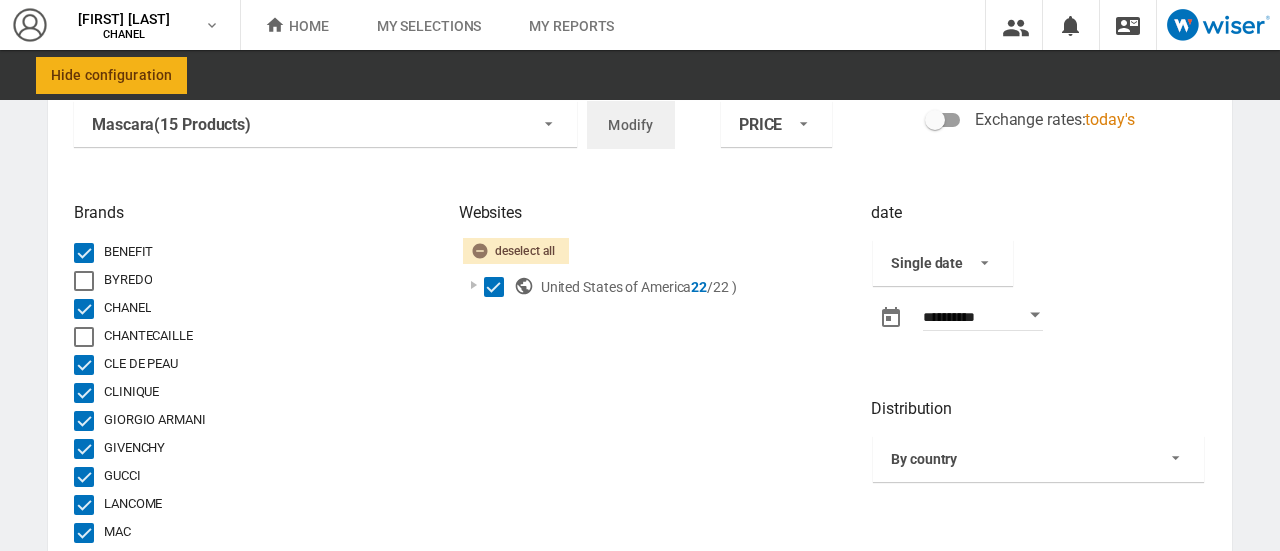 click on "CLE DE PEAU" 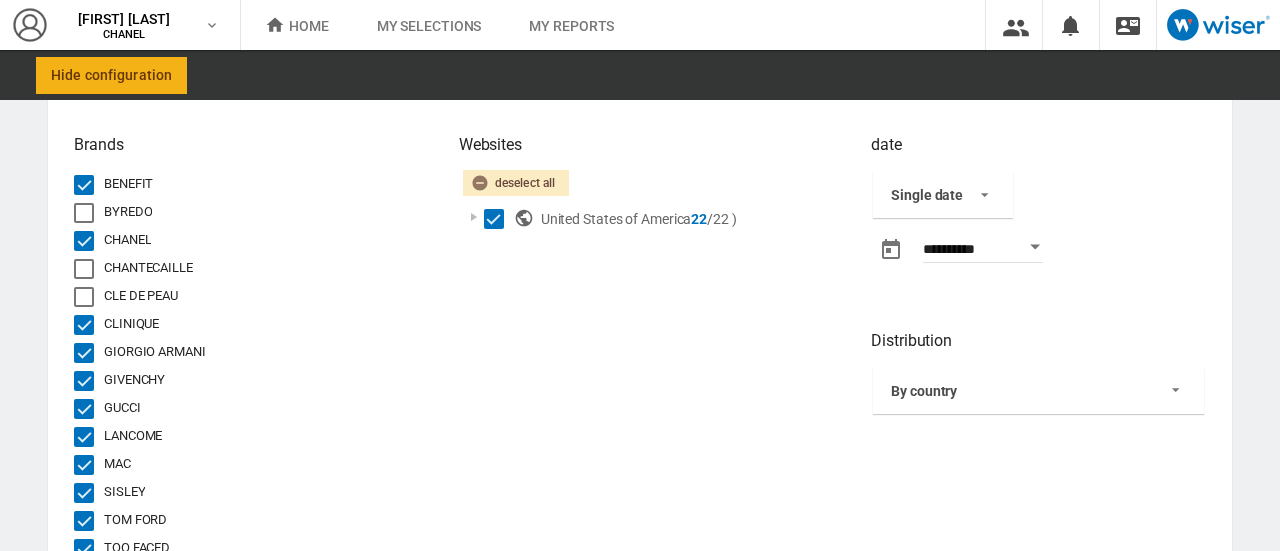 scroll, scrollTop: 177, scrollLeft: 0, axis: vertical 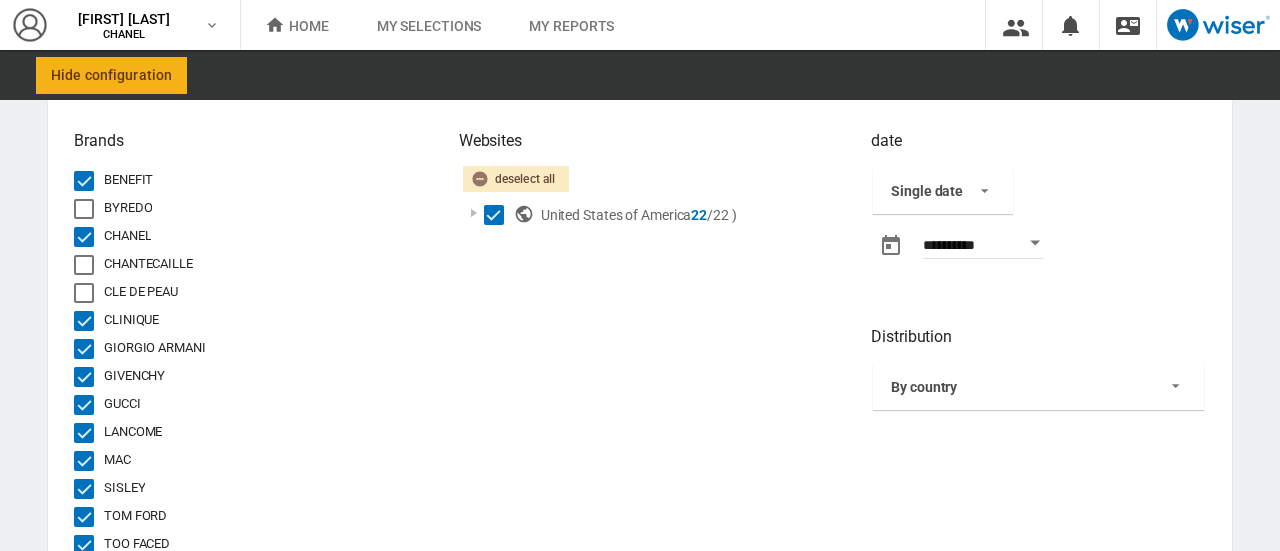 click on "CLINIQUE" 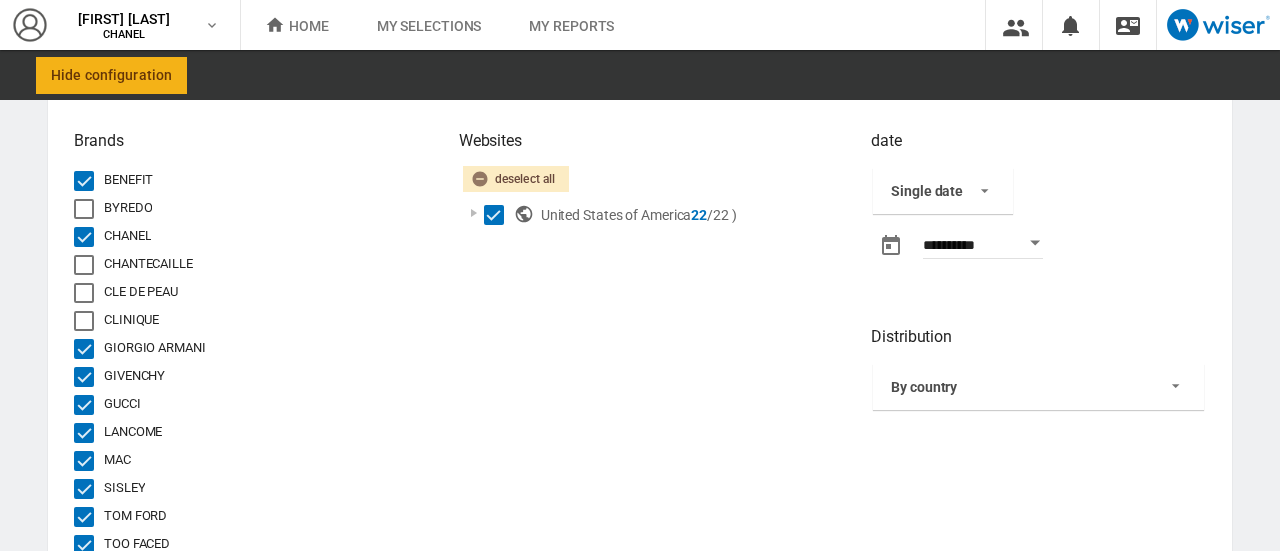 click on "GIVENCHY" 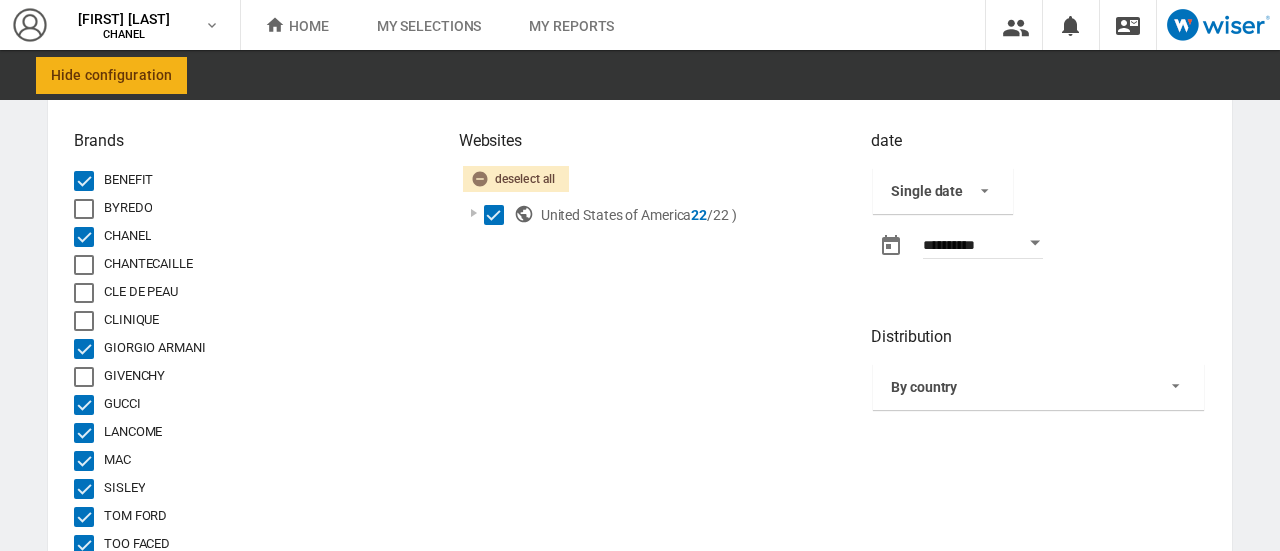 click on "GIORGIO ARMANI" 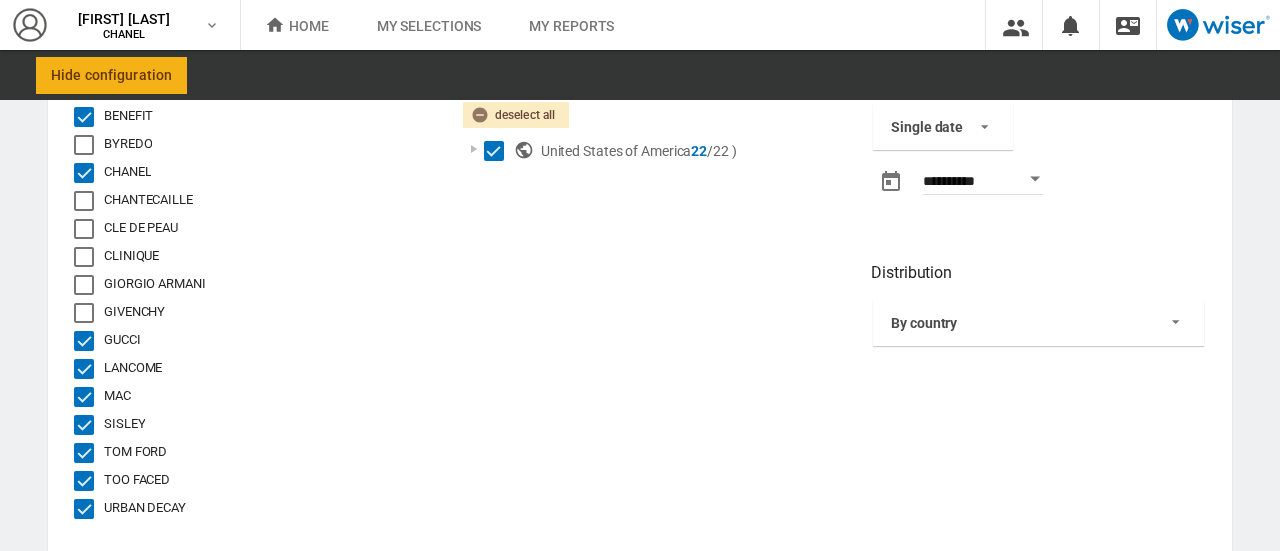 scroll, scrollTop: 243, scrollLeft: 0, axis: vertical 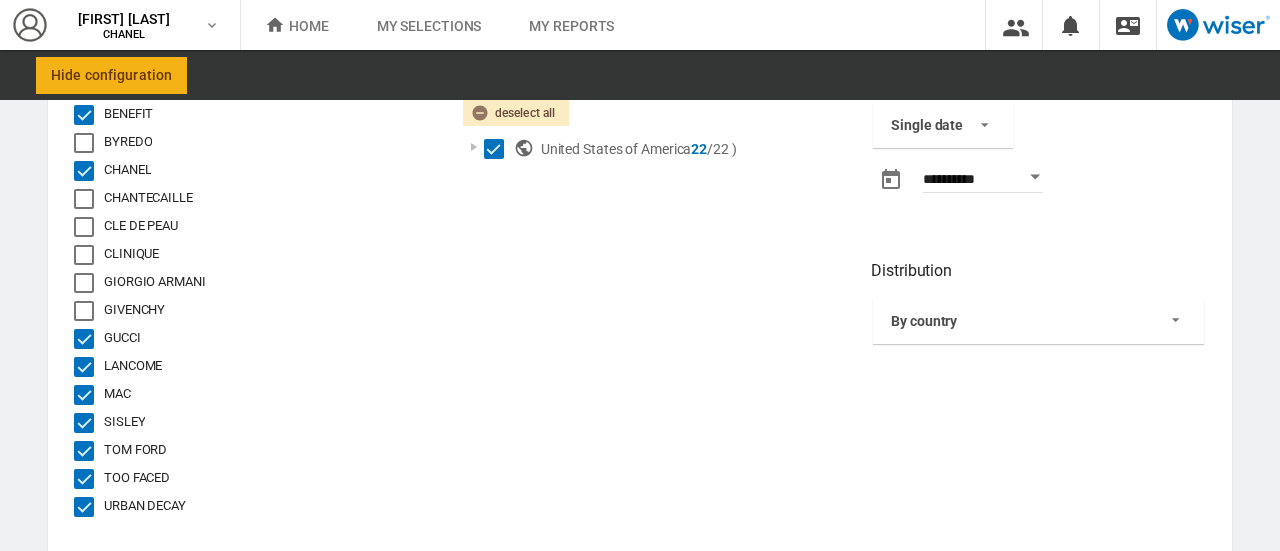 click on "GUCCI" 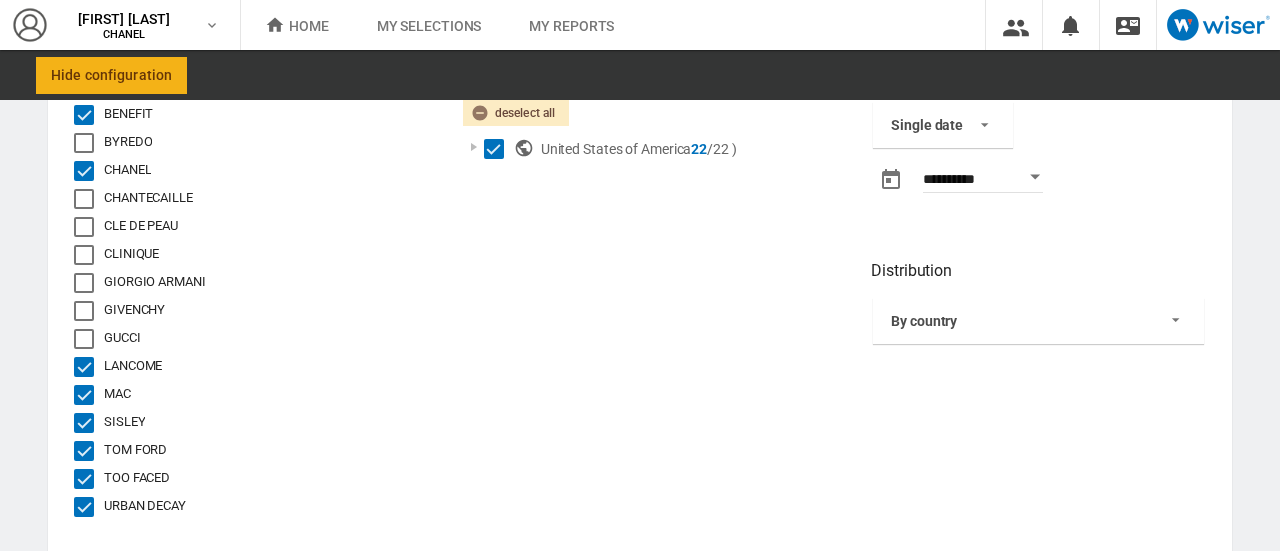click on "SISLEY" 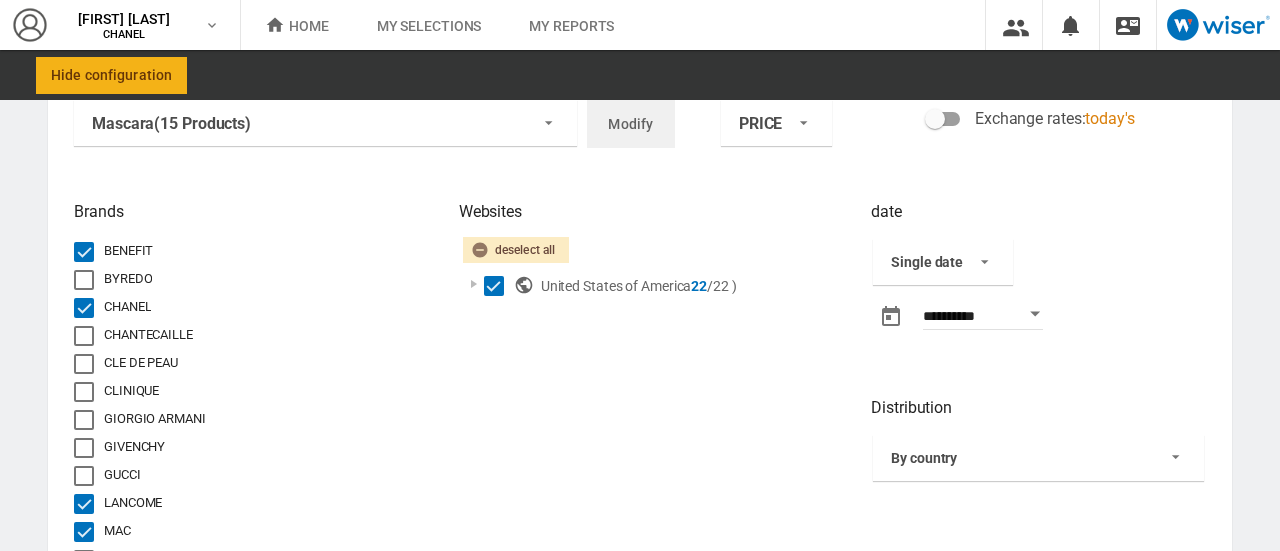 scroll, scrollTop: 0, scrollLeft: 0, axis: both 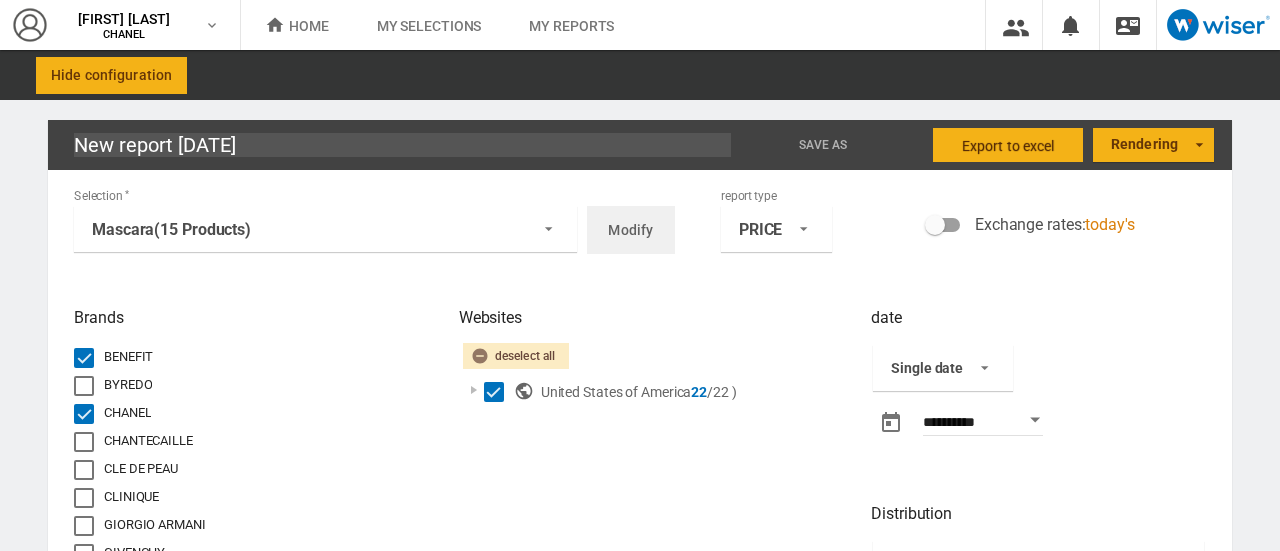 click on "Rendering
Bar chart
Grouped bar chart
Histogram
By country
Trend chart" at bounding box center [1153, 145] 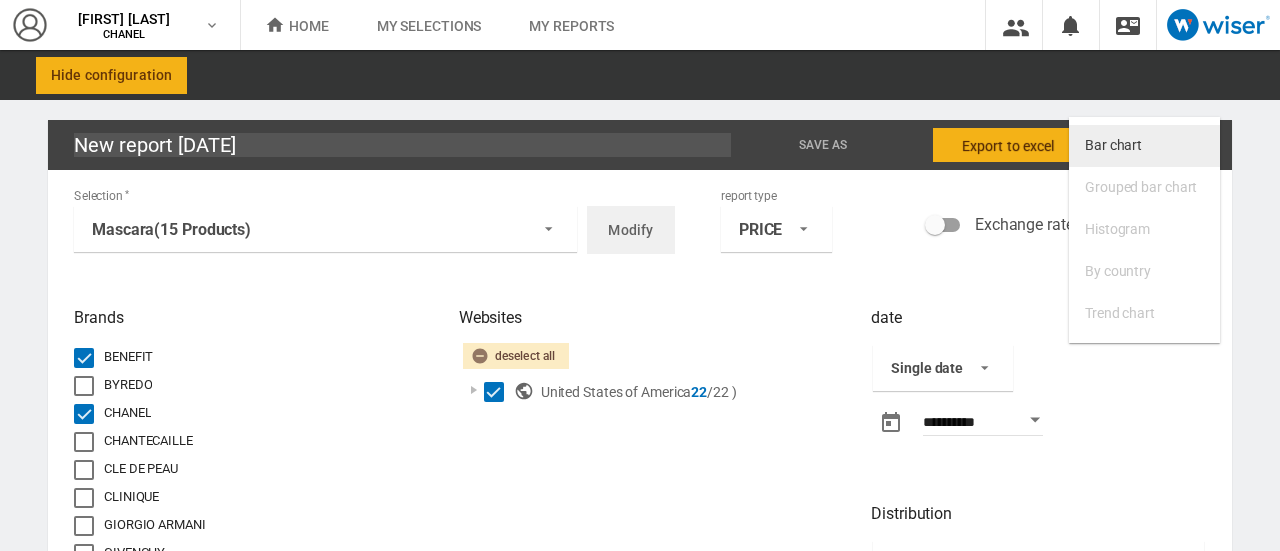 click on "Bar chart" at bounding box center (1144, 146) 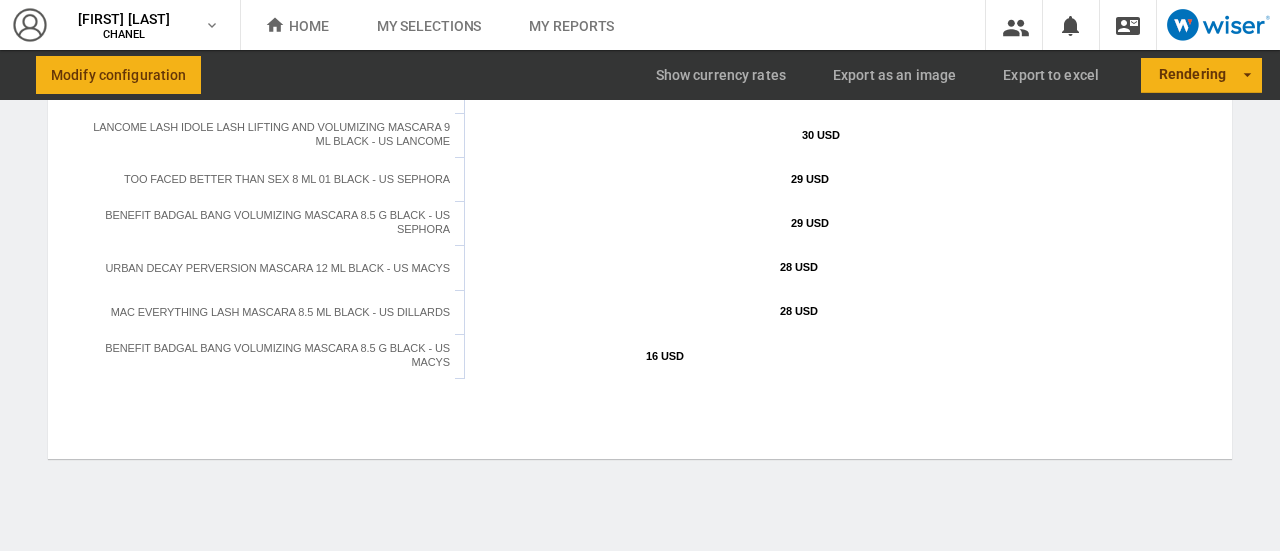 scroll, scrollTop: 0, scrollLeft: 0, axis: both 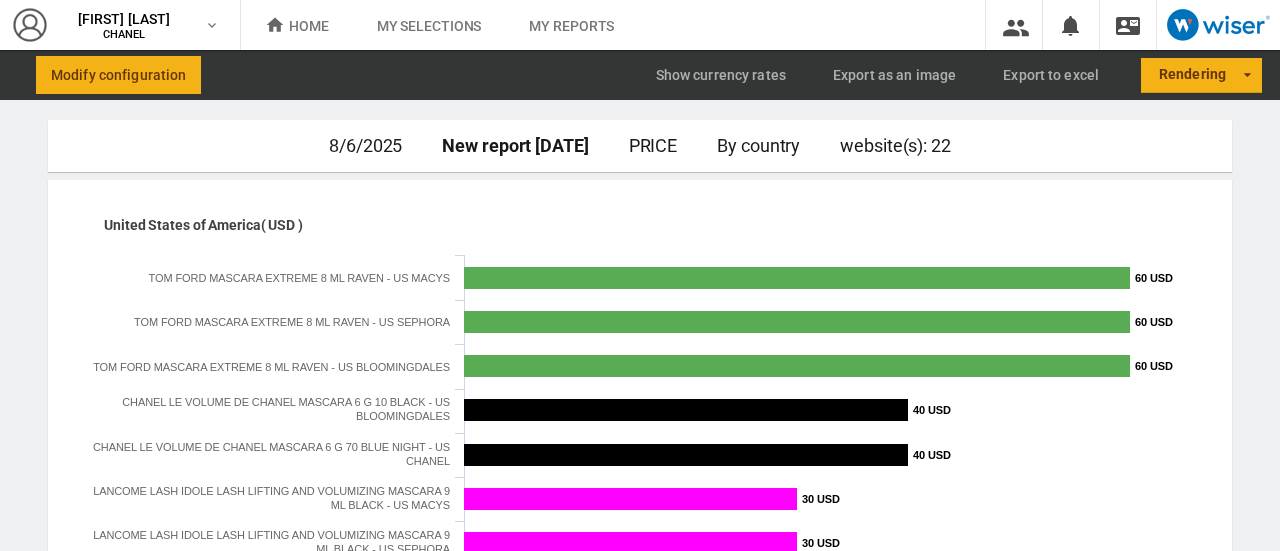 click on "Modify configuration" at bounding box center (118, 75) 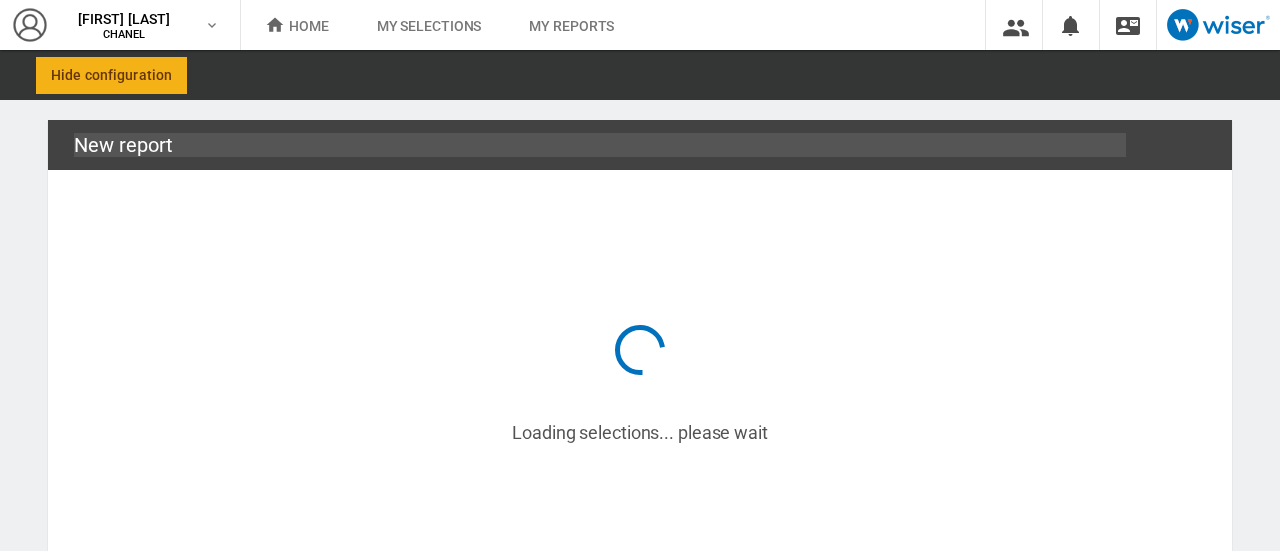 type on "New report [DATE]" 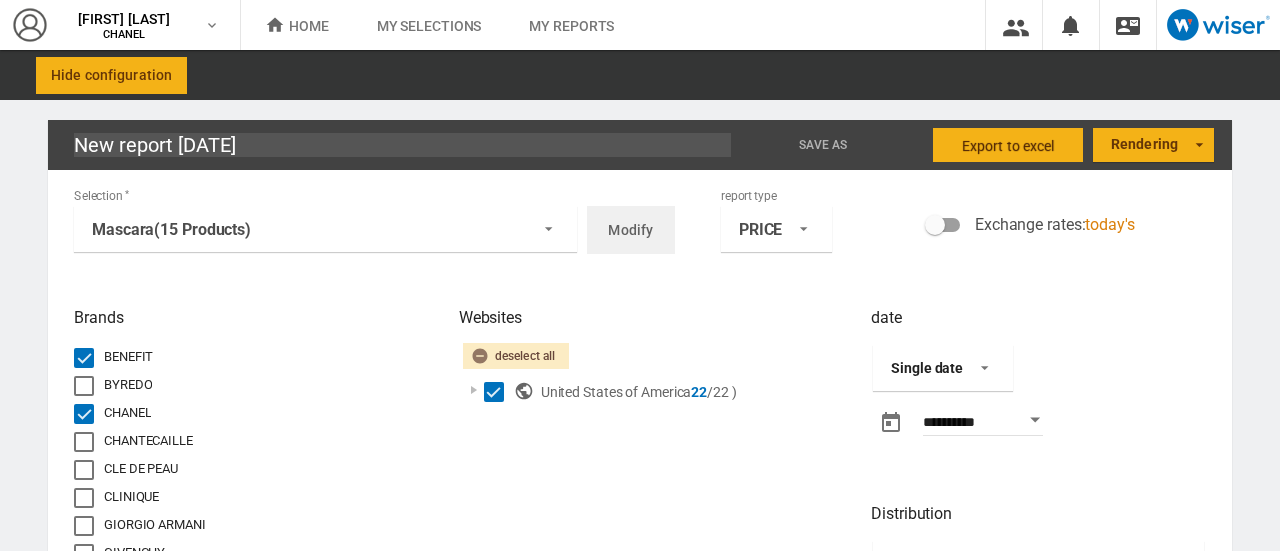 click on "Single date" at bounding box center [927, 368] 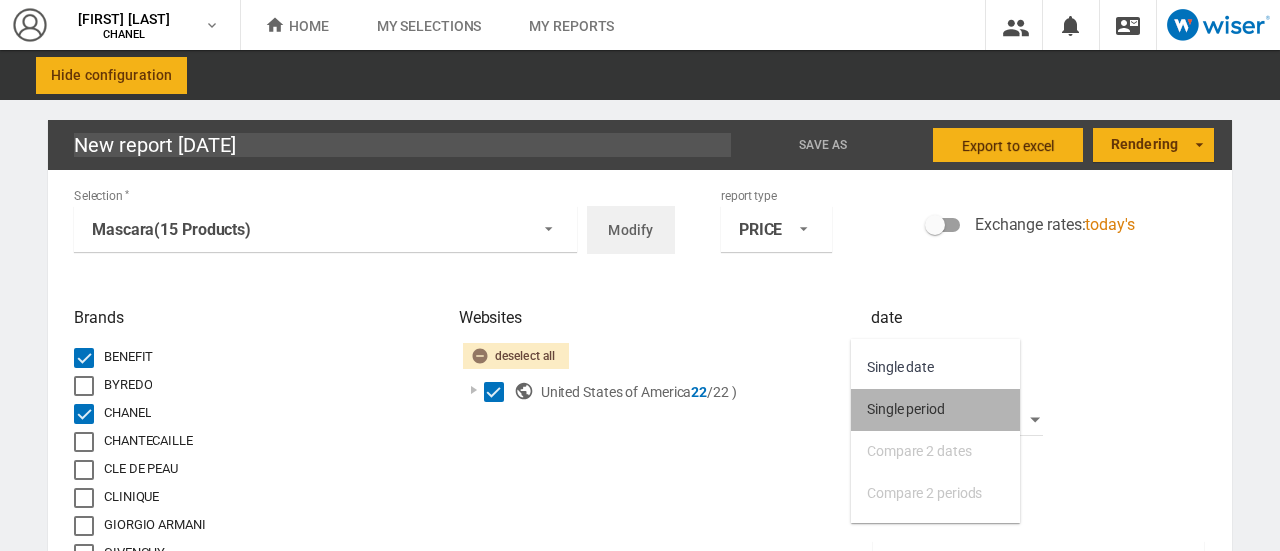 click on "Single period" at bounding box center (906, 410) 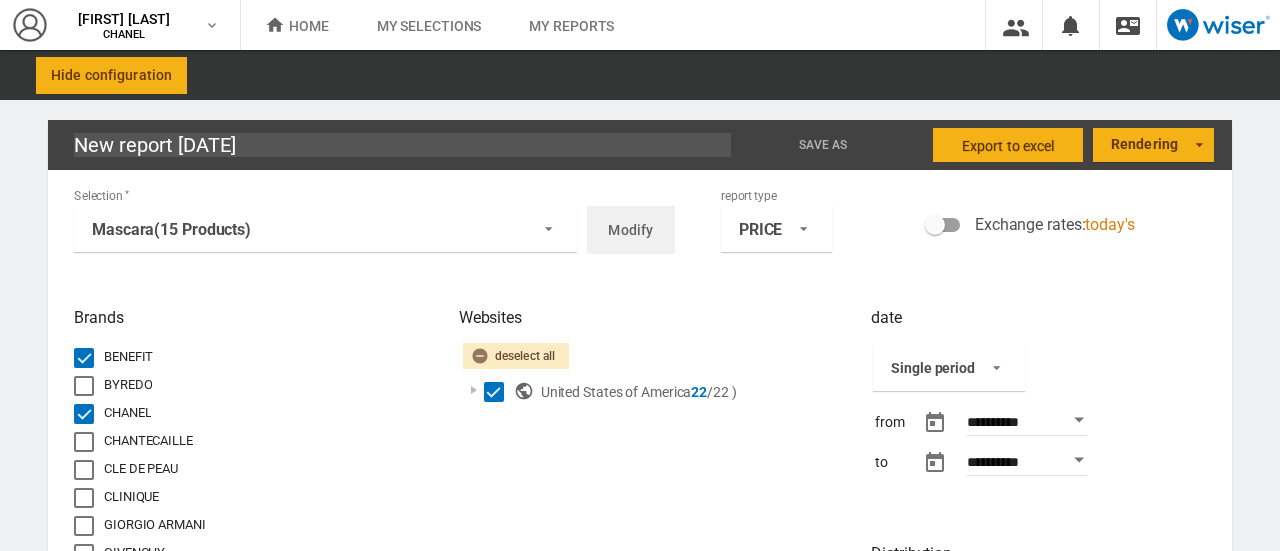 click 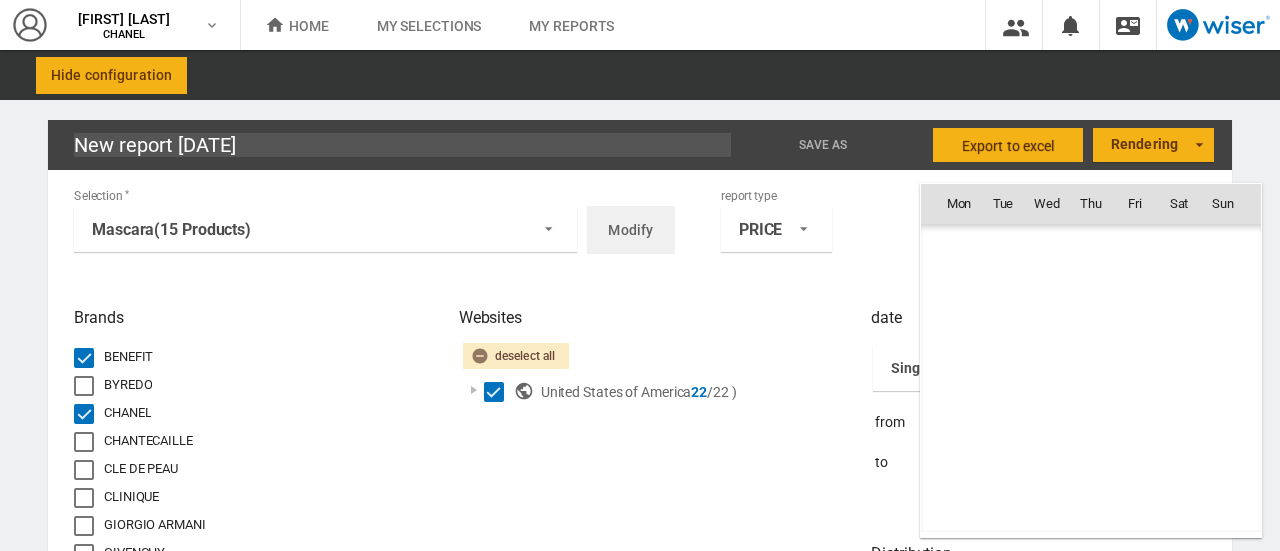 scroll, scrollTop: 462955, scrollLeft: 0, axis: vertical 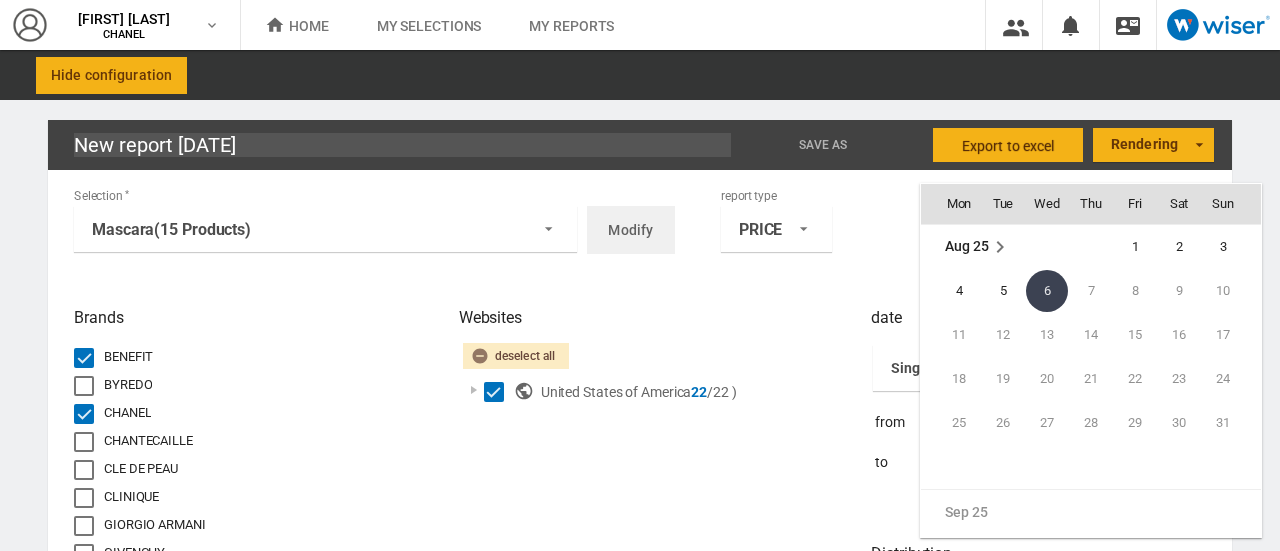 click on "Aug 25" at bounding box center (966, 246) 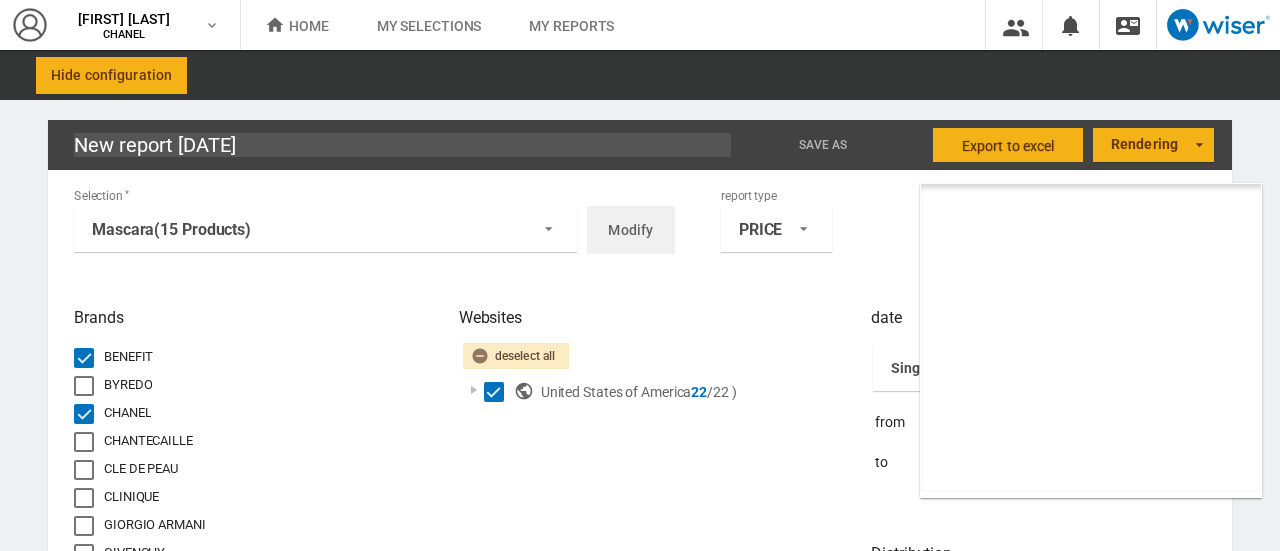 scroll, scrollTop: 12545, scrollLeft: 0, axis: vertical 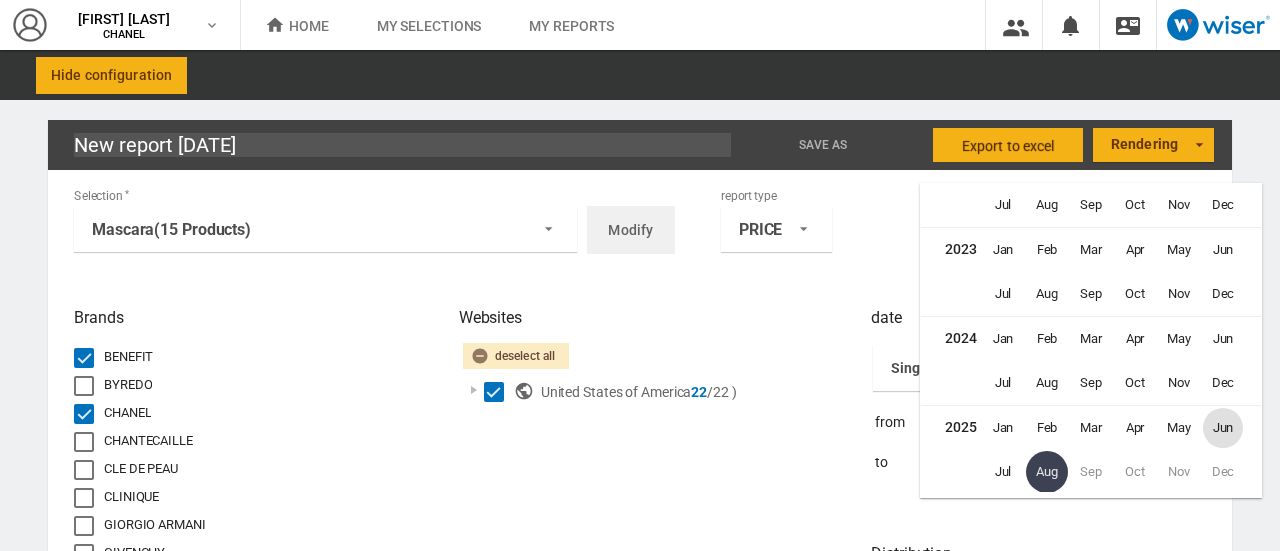 click on "Jun" at bounding box center [1223, 428] 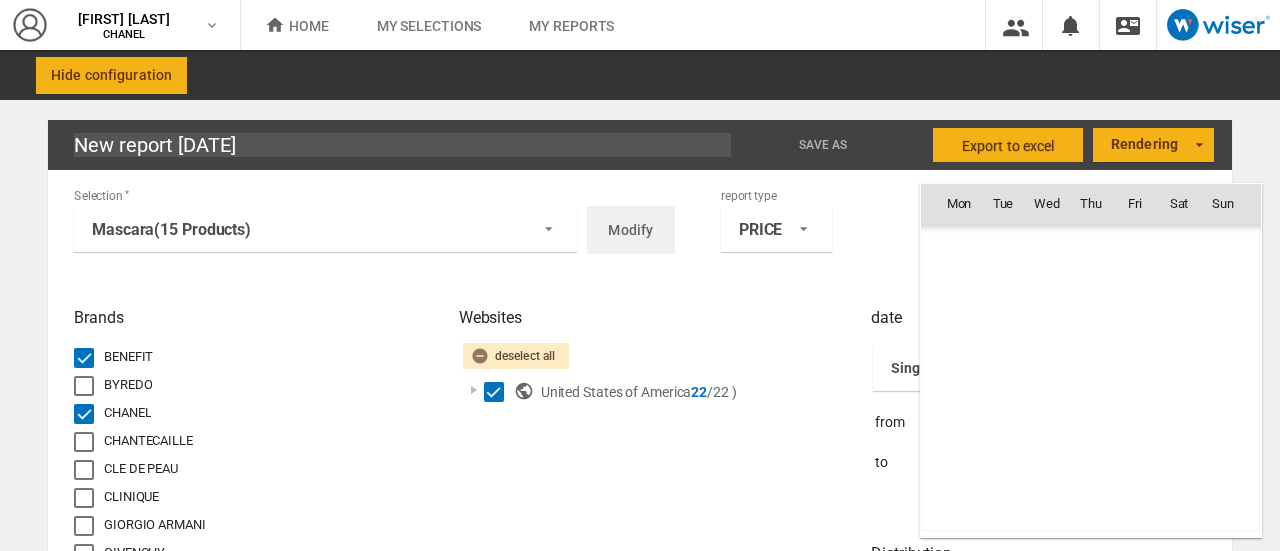 scroll, scrollTop: 462424, scrollLeft: 0, axis: vertical 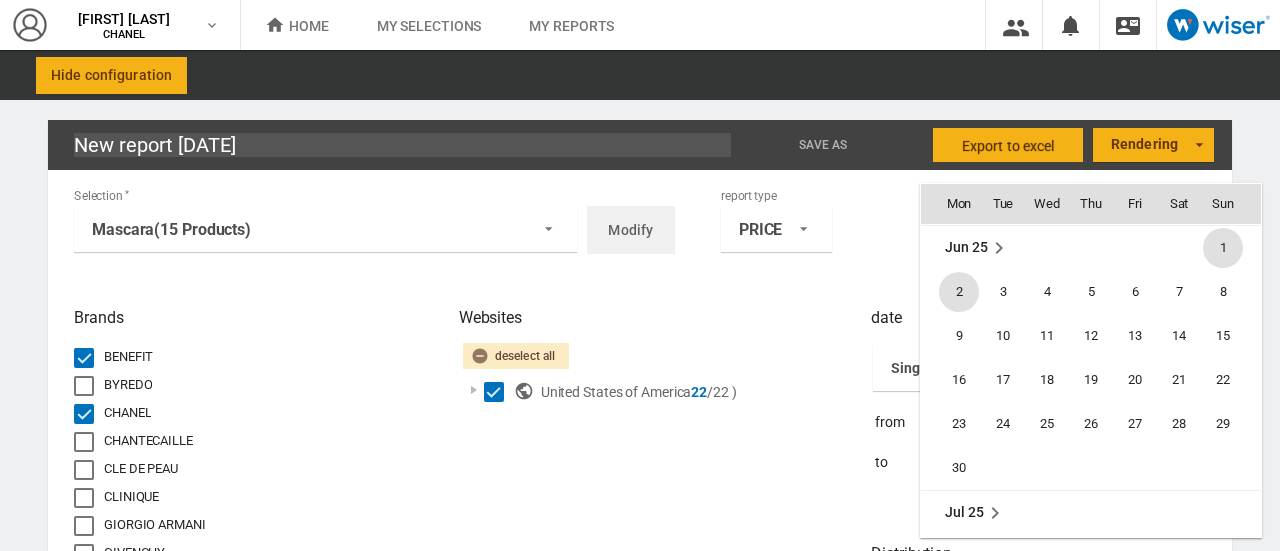 click on "2" at bounding box center (959, 292) 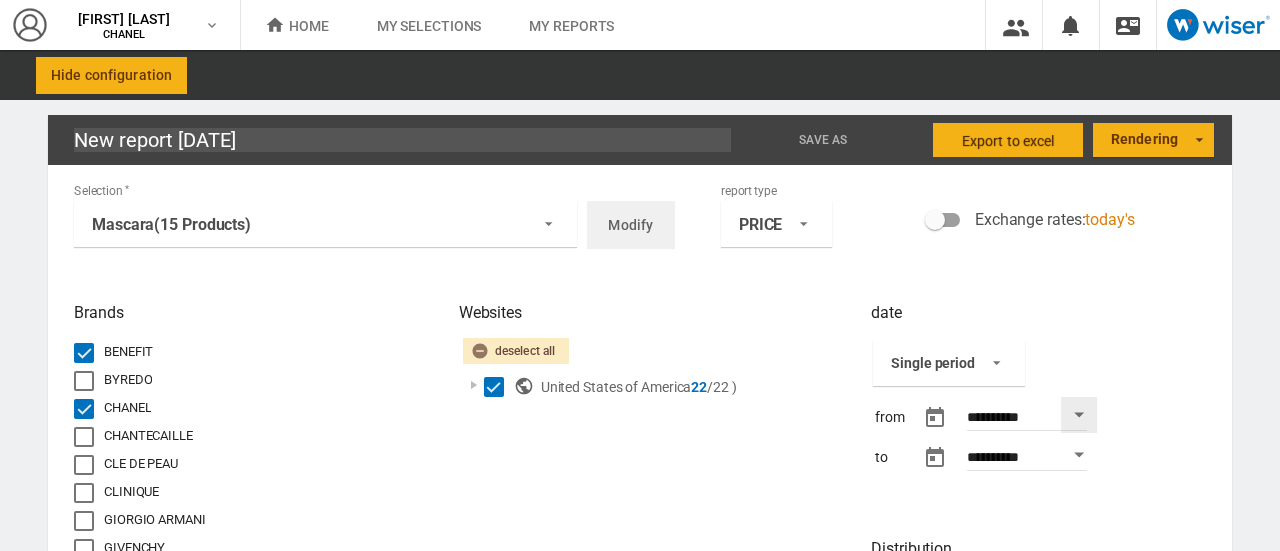 scroll, scrollTop: 0, scrollLeft: 0, axis: both 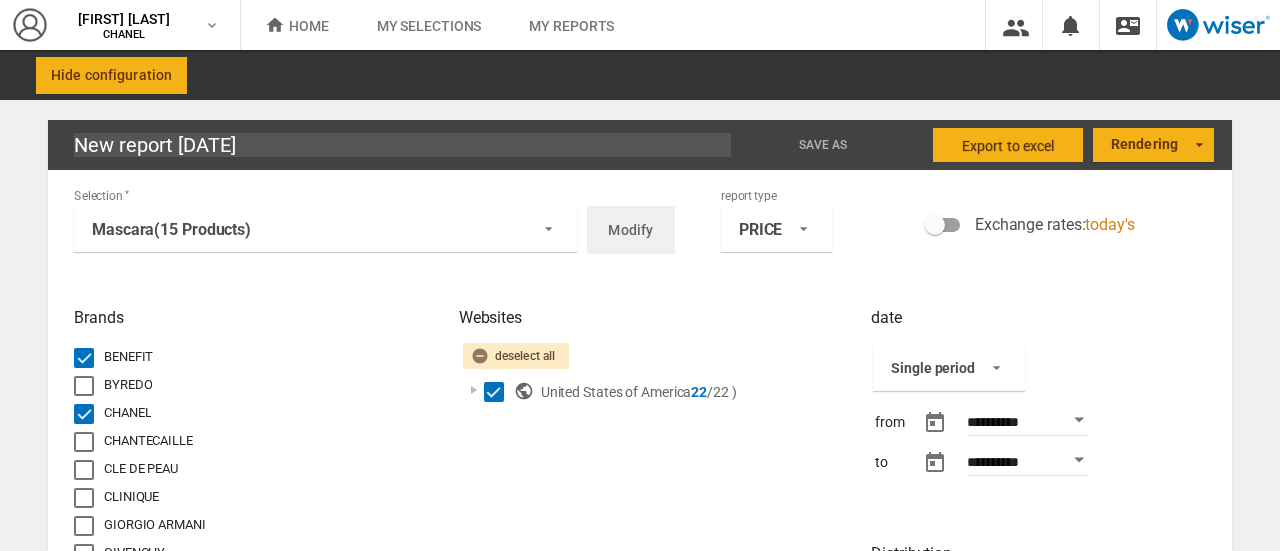 click on "Rendering
Bar chart
Grouped bar chart
Histogram
By country
Trend chart" at bounding box center [1153, 145] 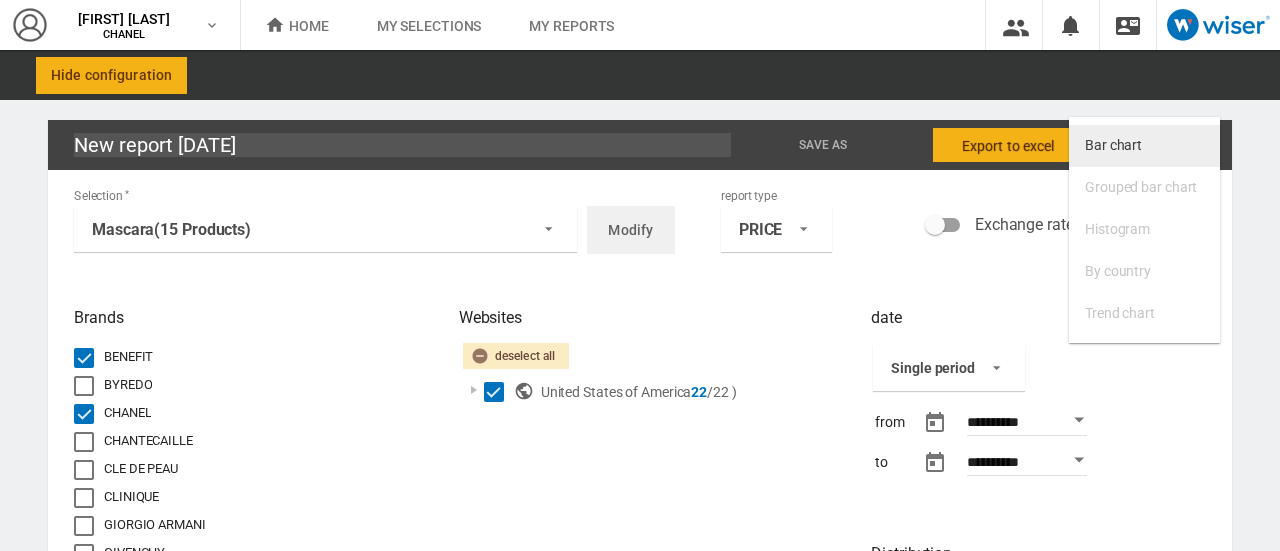 click on "Bar chart" at bounding box center (1113, 146) 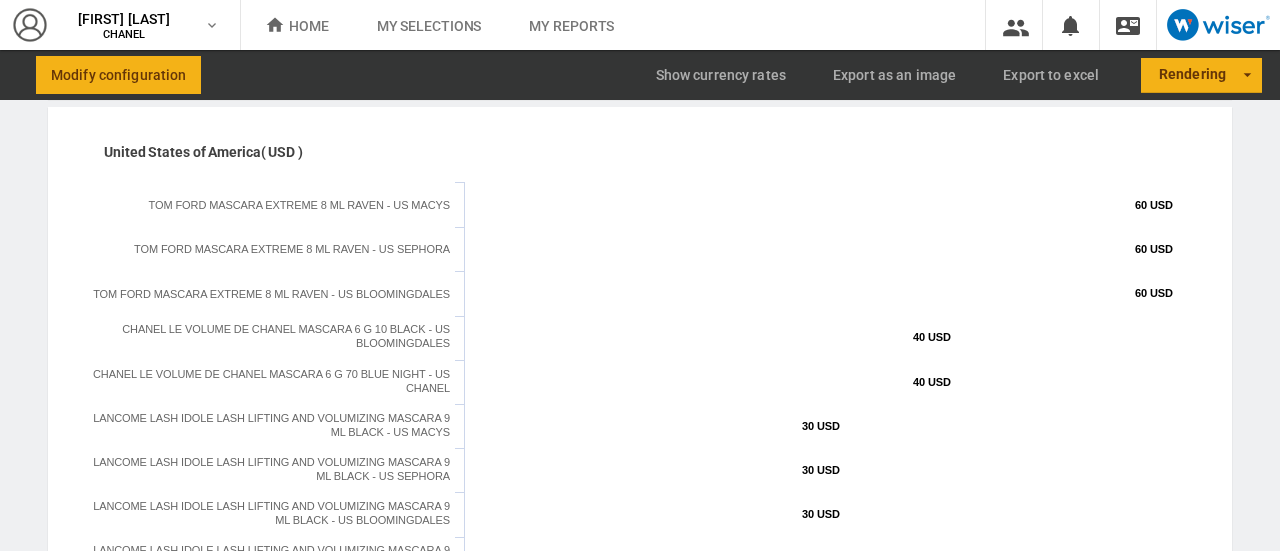 scroll, scrollTop: 0, scrollLeft: 0, axis: both 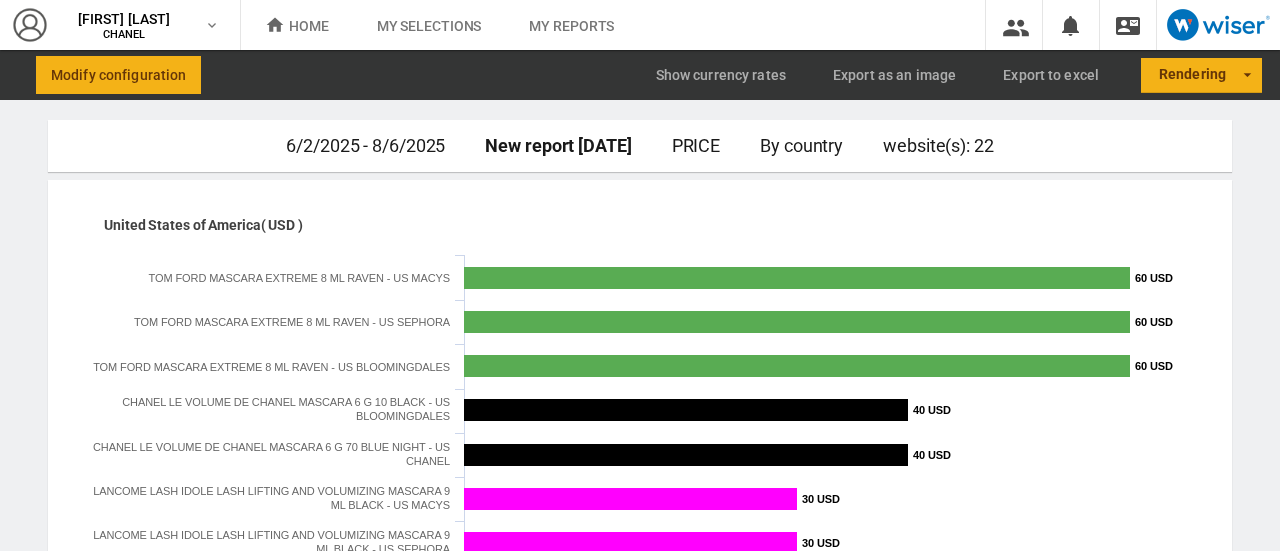 click on "Modify configuration
Display
Display
Alone
Four
Show currency rates
Export as an image
Export to Excel
Rendering
Rendering
Bar chart
Grouped bar chart
Histogram
By country
Trend chart" at bounding box center (640, 75) 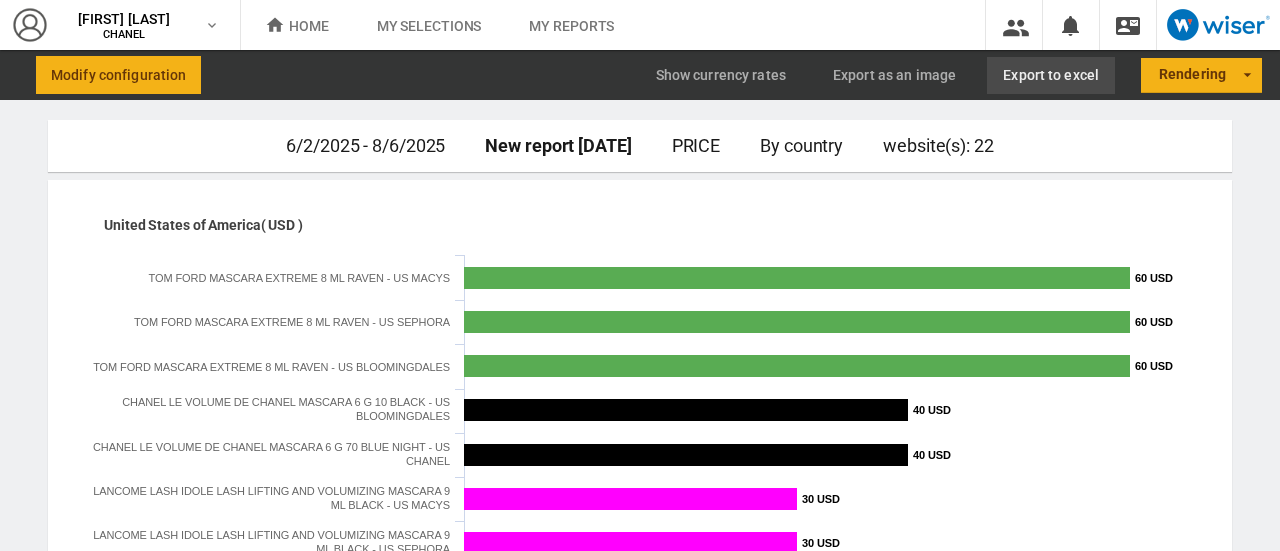 click on "Export to Excel" at bounding box center (1051, 75) 